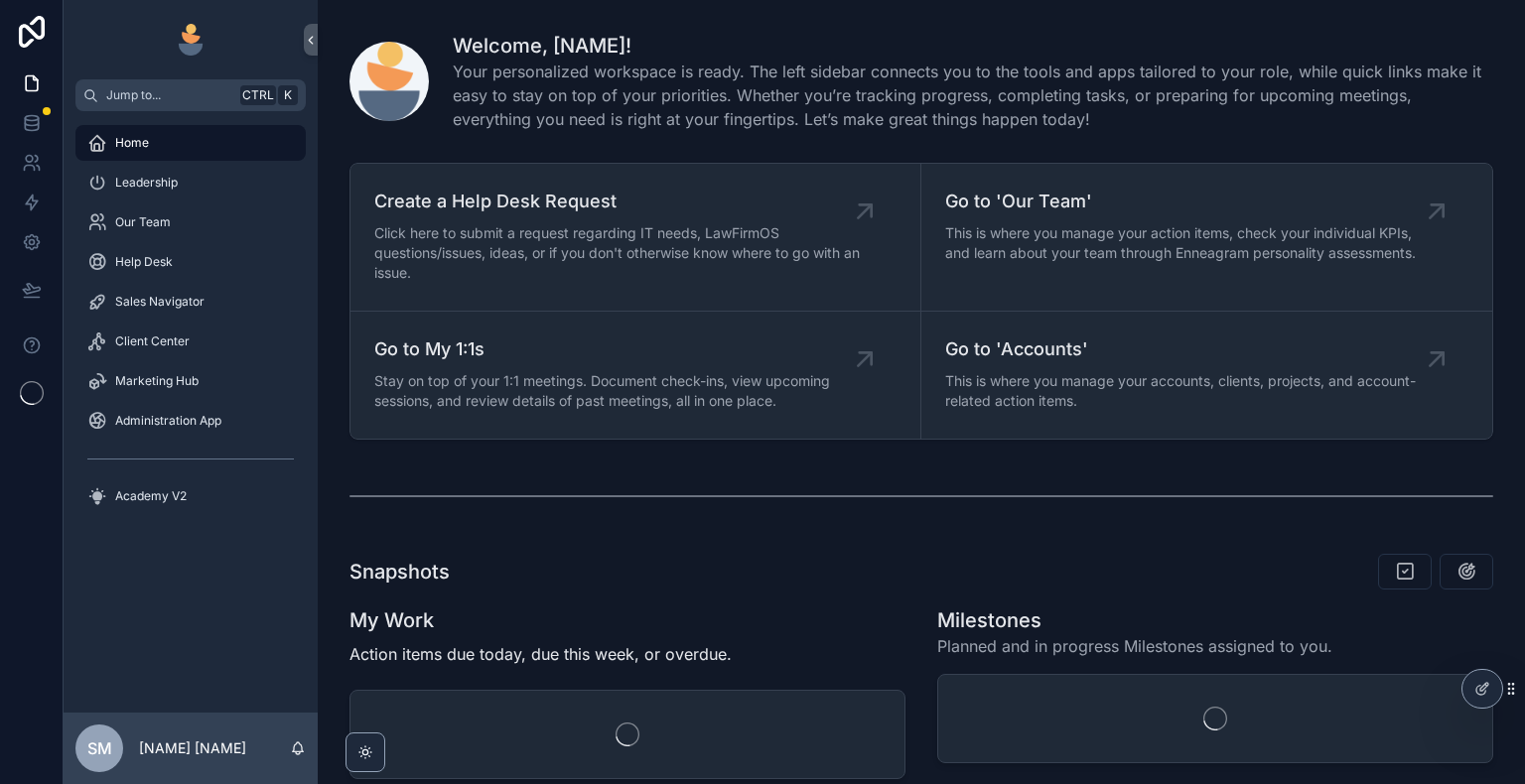 scroll, scrollTop: 0, scrollLeft: 0, axis: both 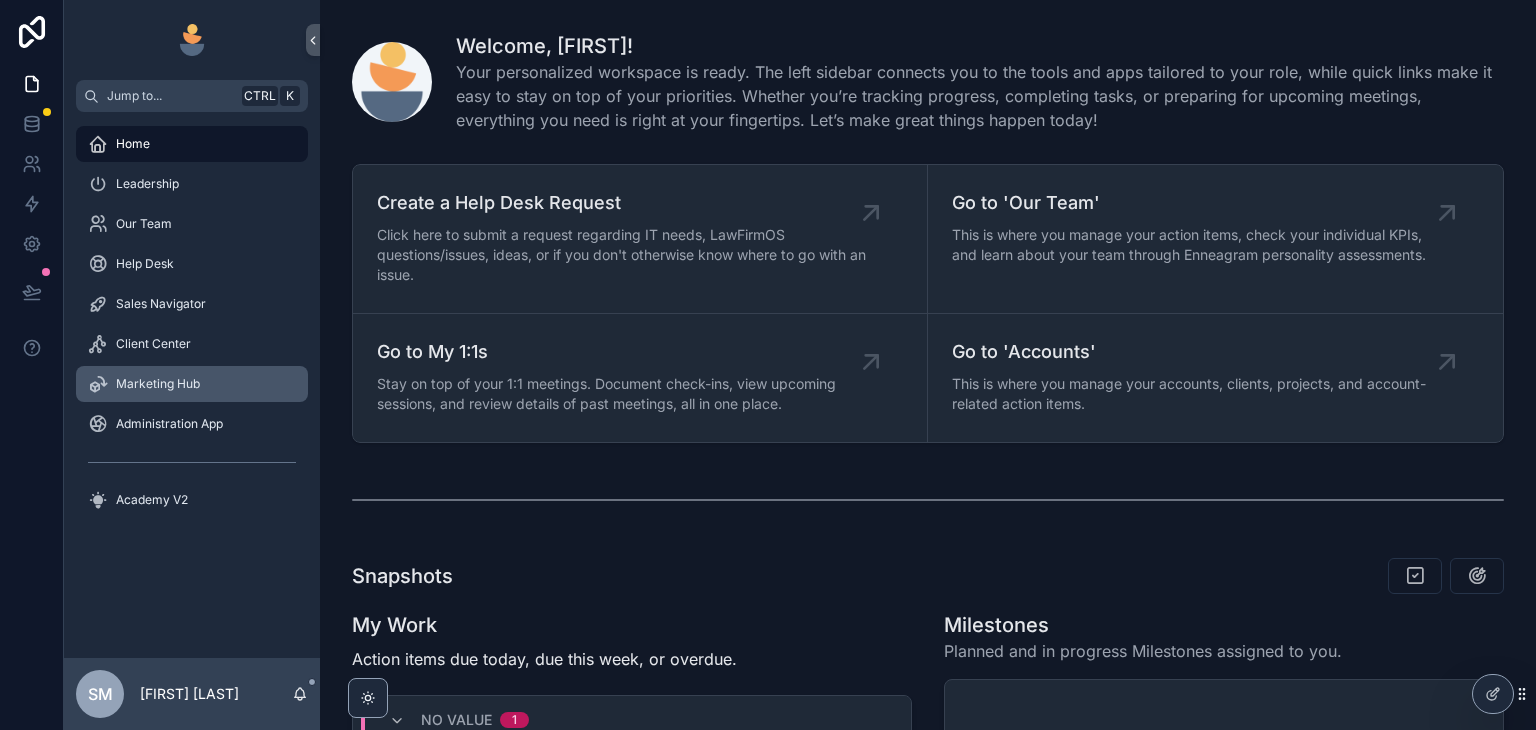 click on "Marketing Hub" at bounding box center [192, 384] 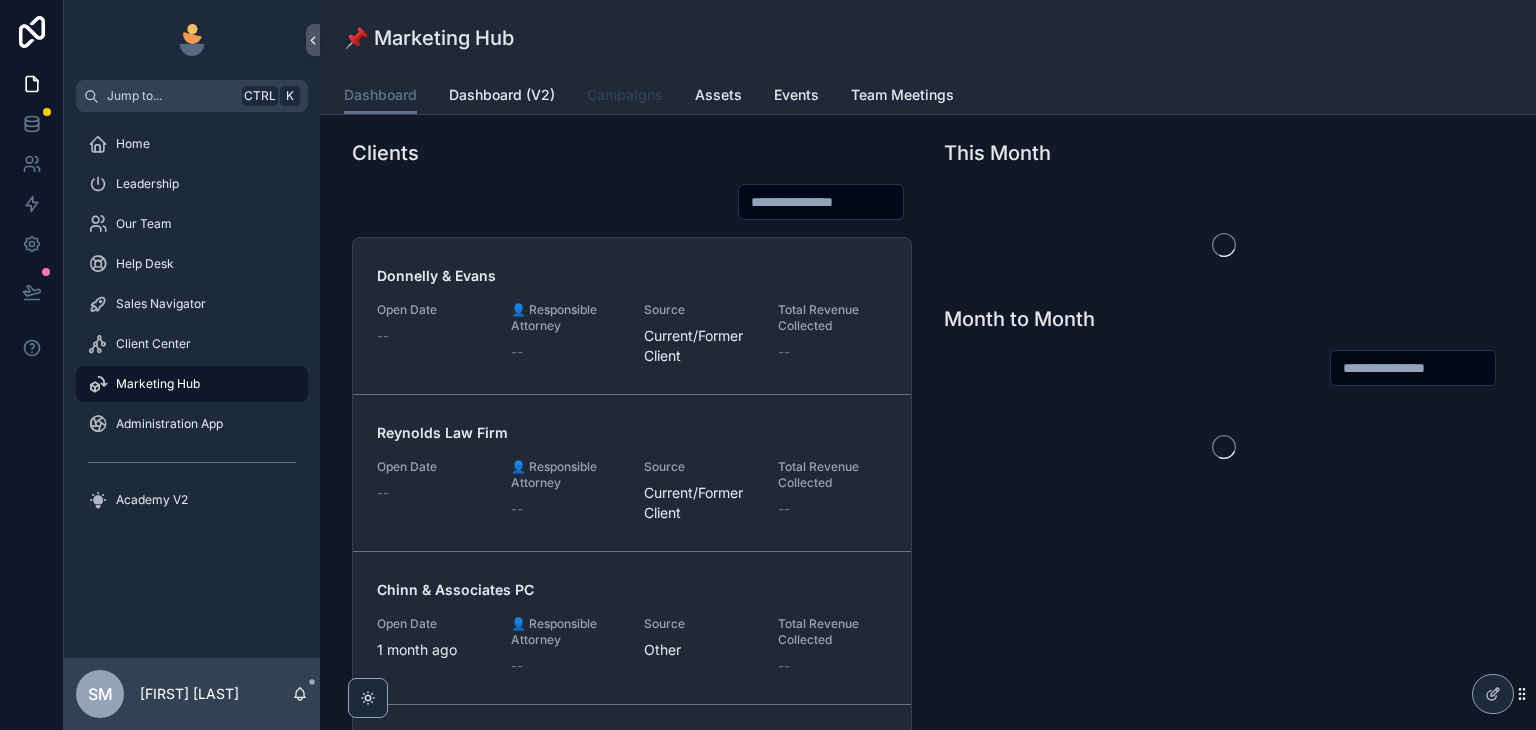 click on "Campaigns" at bounding box center [625, 95] 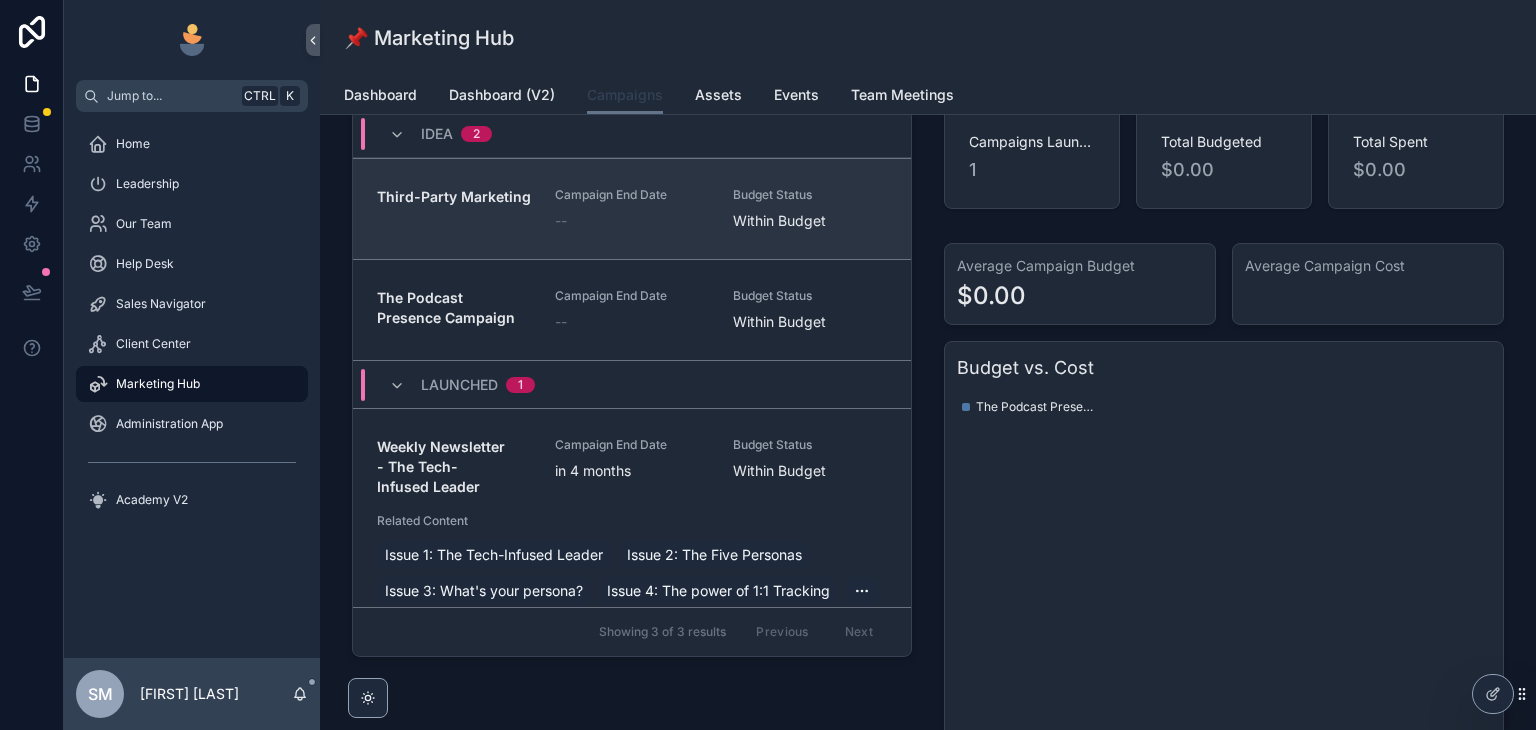 scroll, scrollTop: 200, scrollLeft: 0, axis: vertical 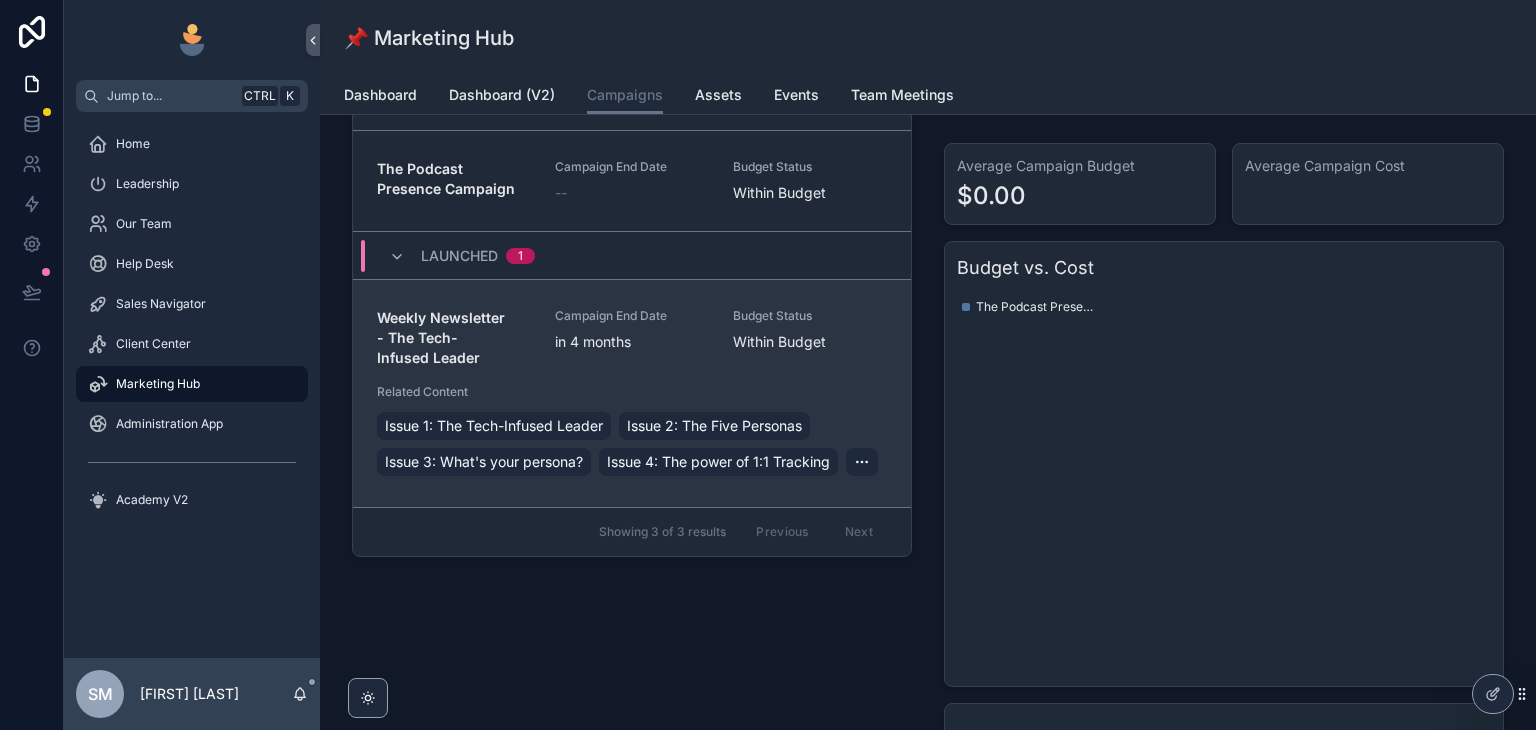 click on "Weekly Newsletter - The Tech-Infused Leader Campaign End Date in 4 months Budget Status Within Budget Related Content Issue 1: The Tech-Infused Leader Issue 2: The Five Personas Issue 3: What's your persona? Issue 4: The power of 1:1 Tracking" at bounding box center (632, 394) 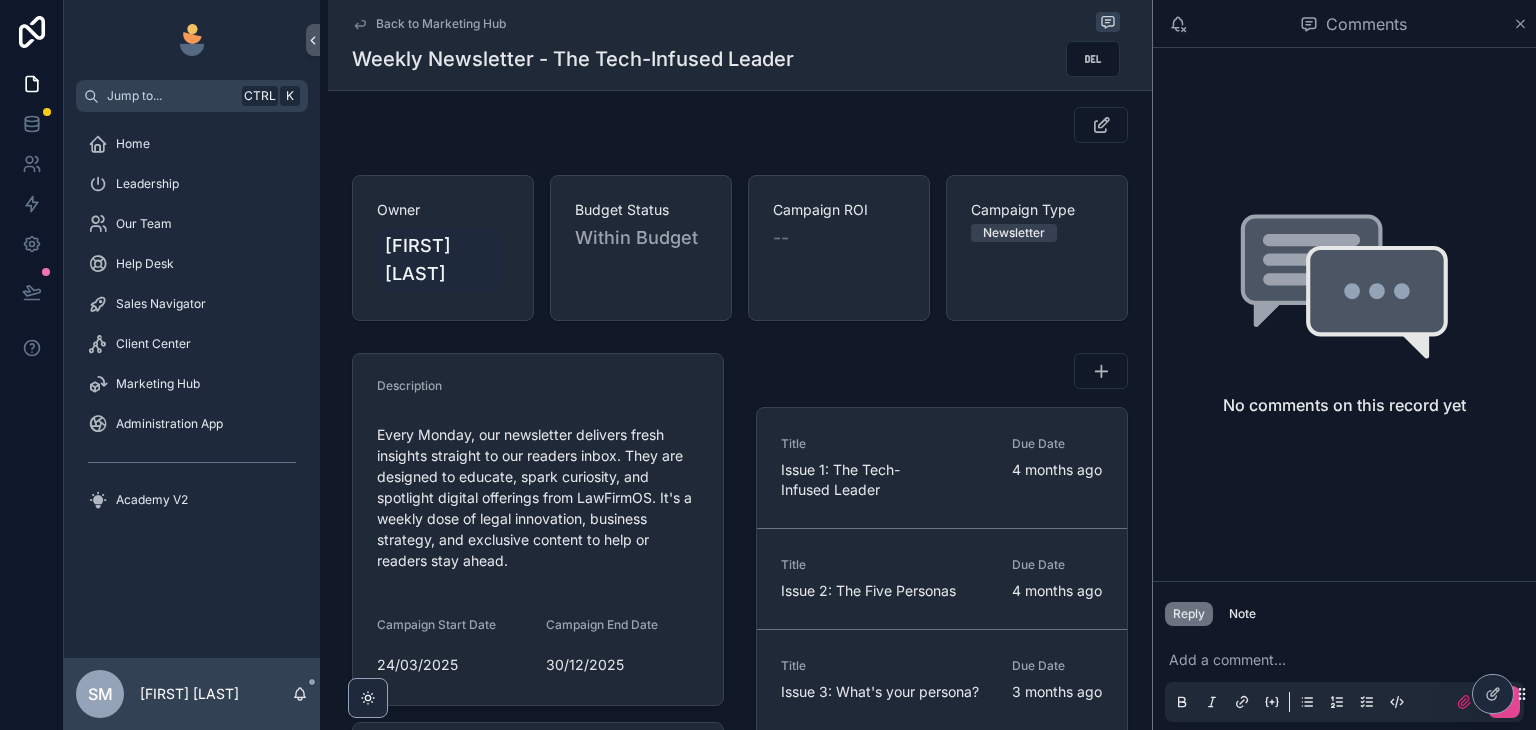 scroll, scrollTop: 100, scrollLeft: 0, axis: vertical 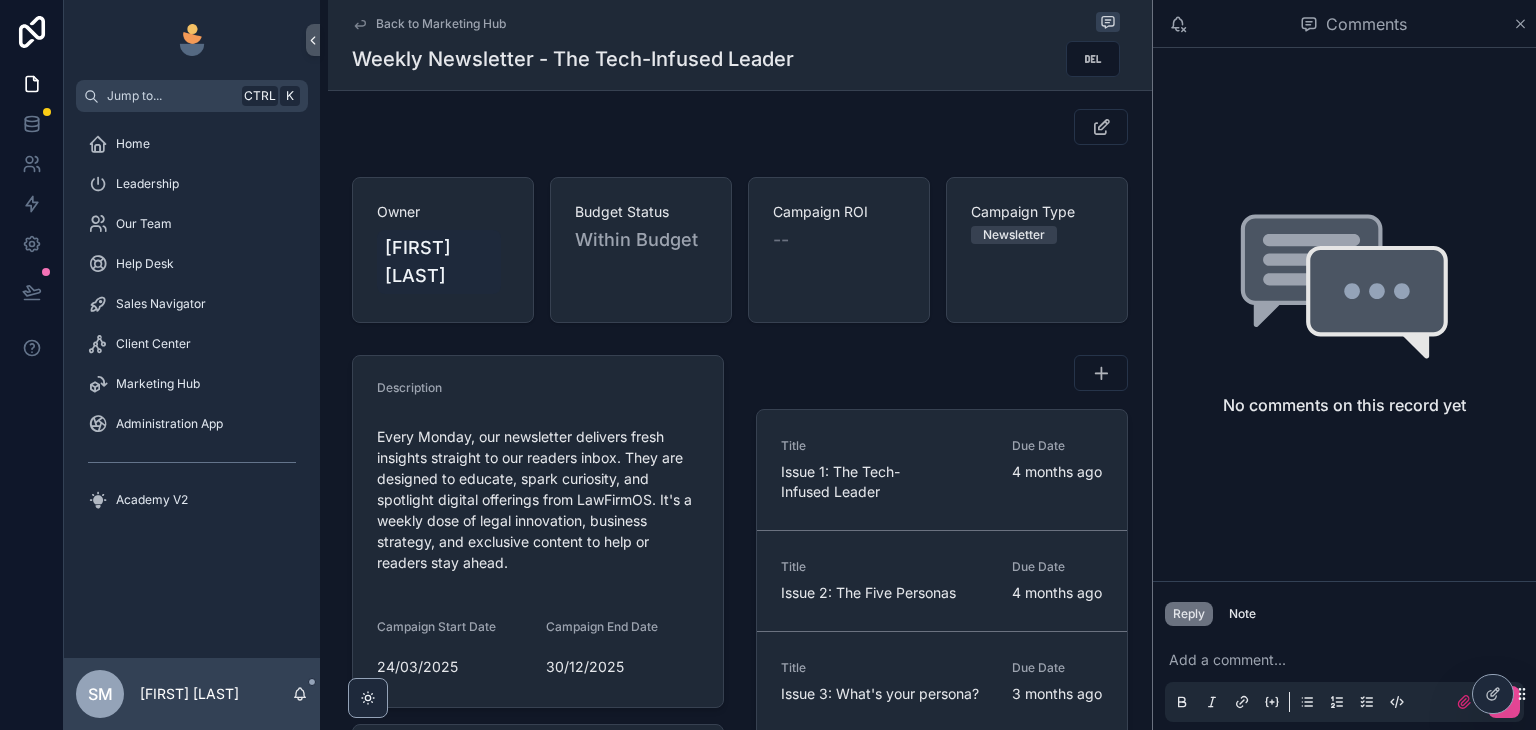 click on "Comments" at bounding box center [1344, 24] 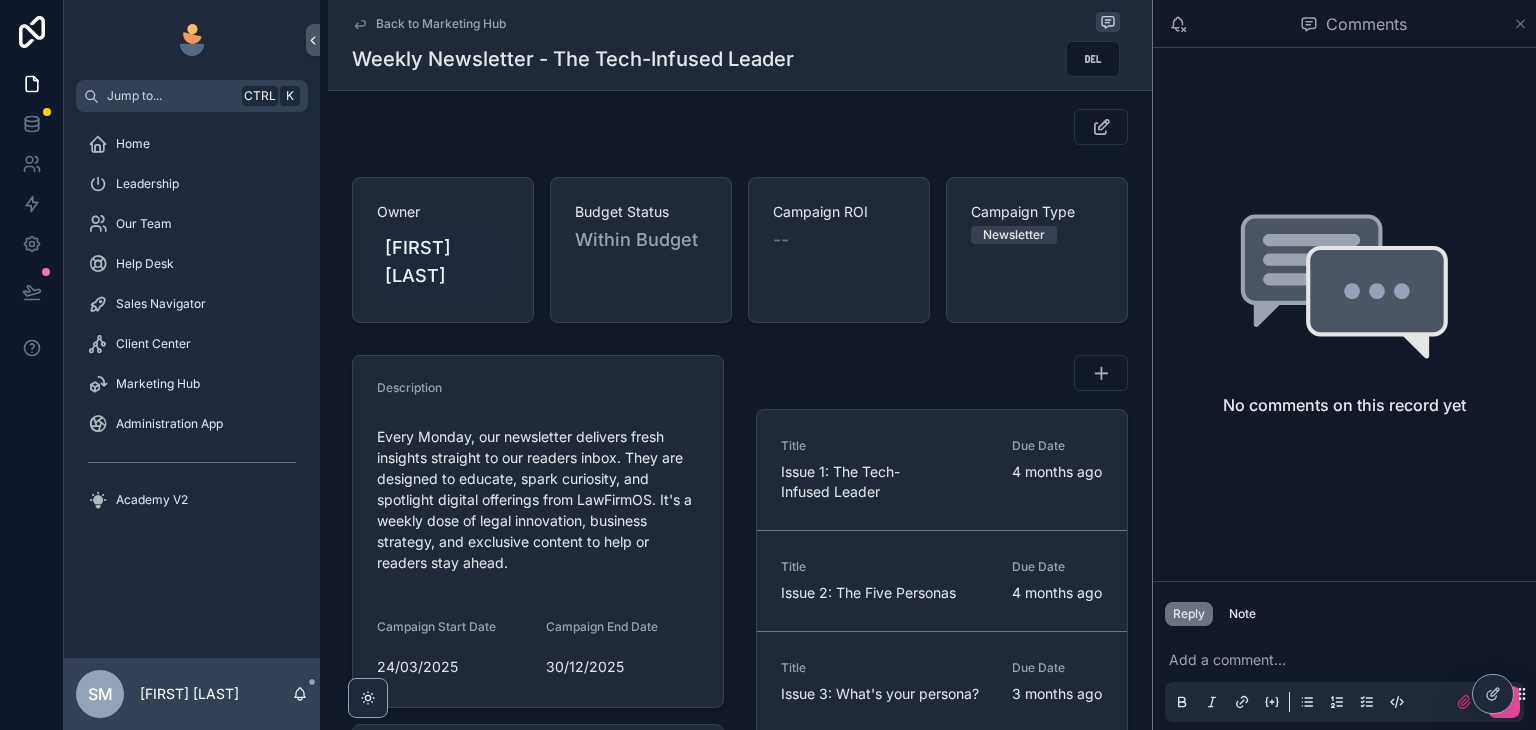 click 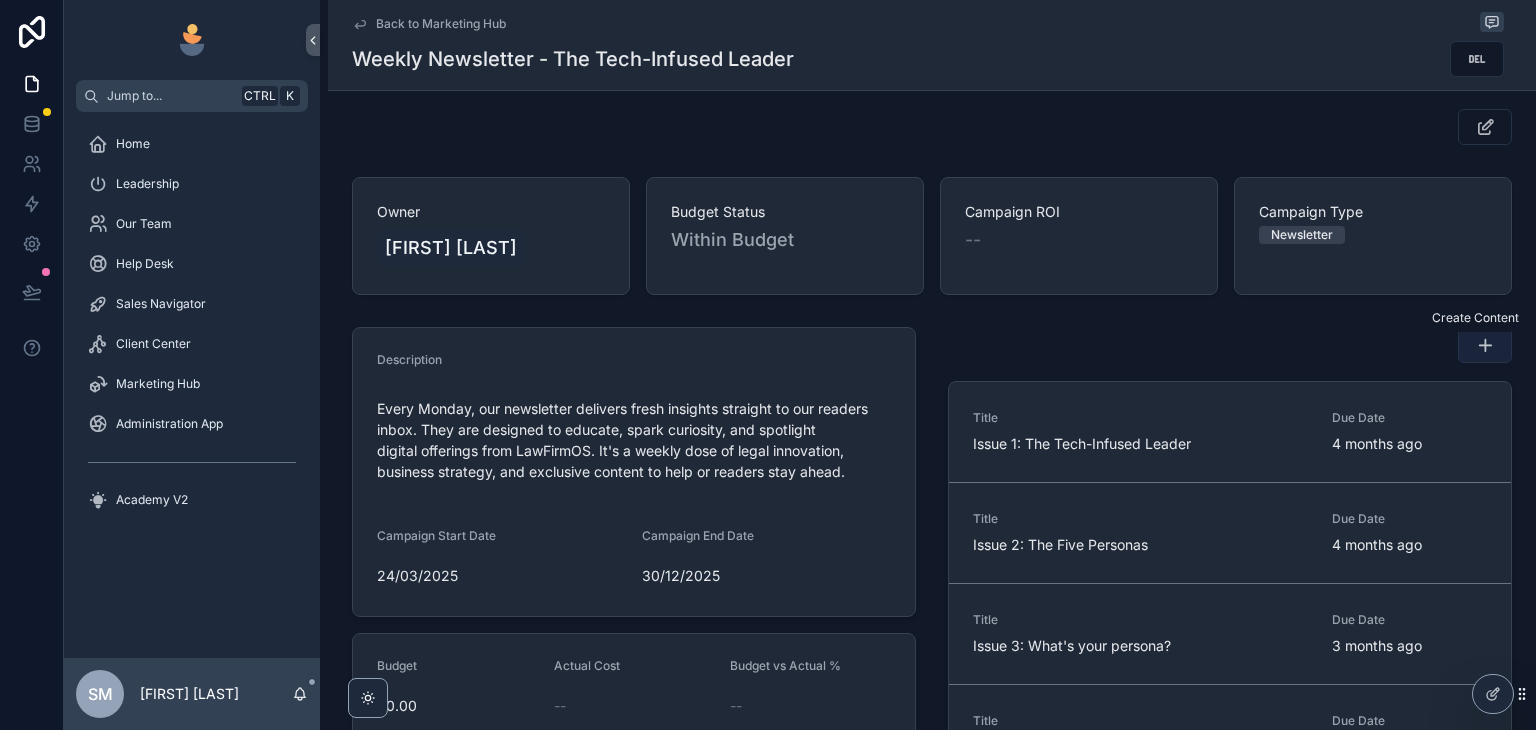 click at bounding box center [1485, 345] 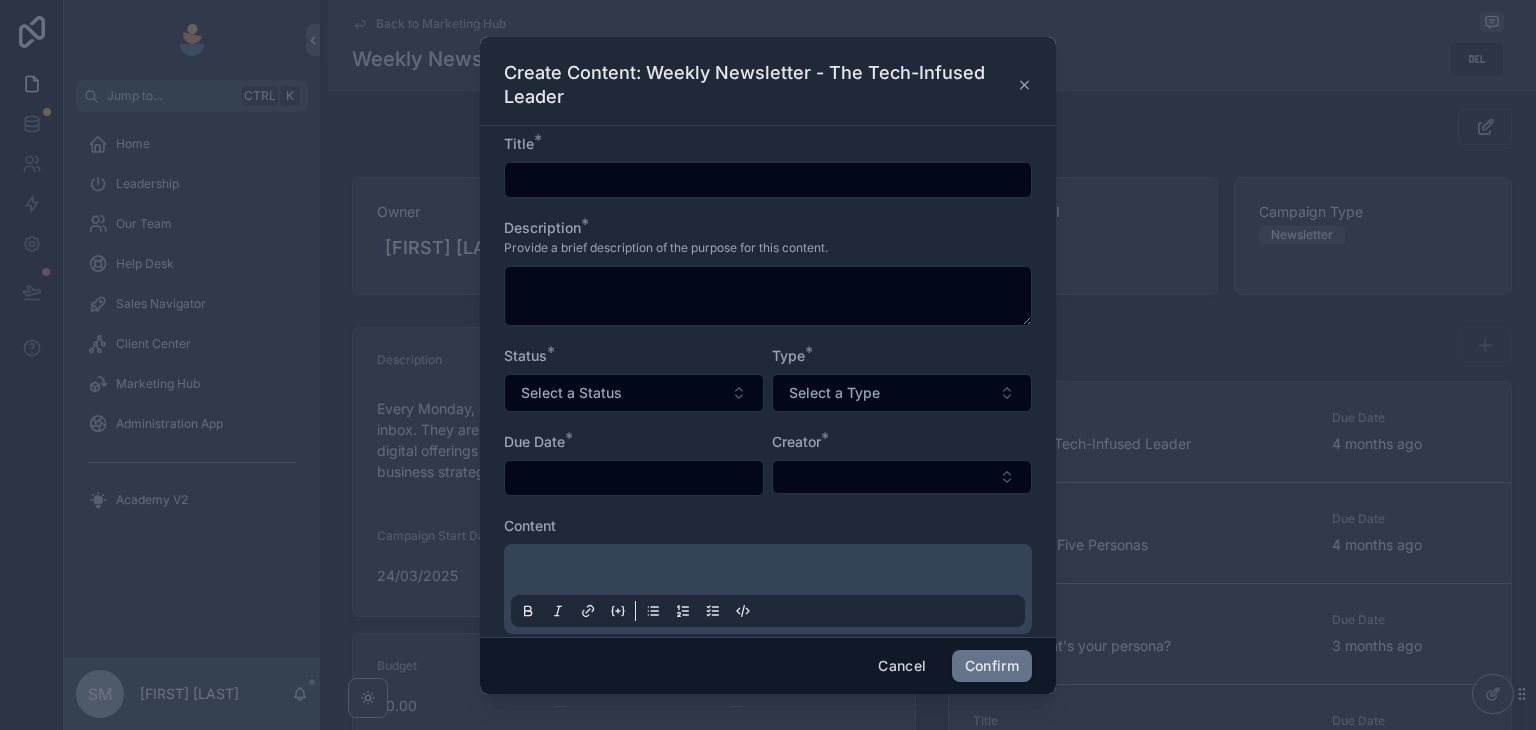 click at bounding box center (768, 180) 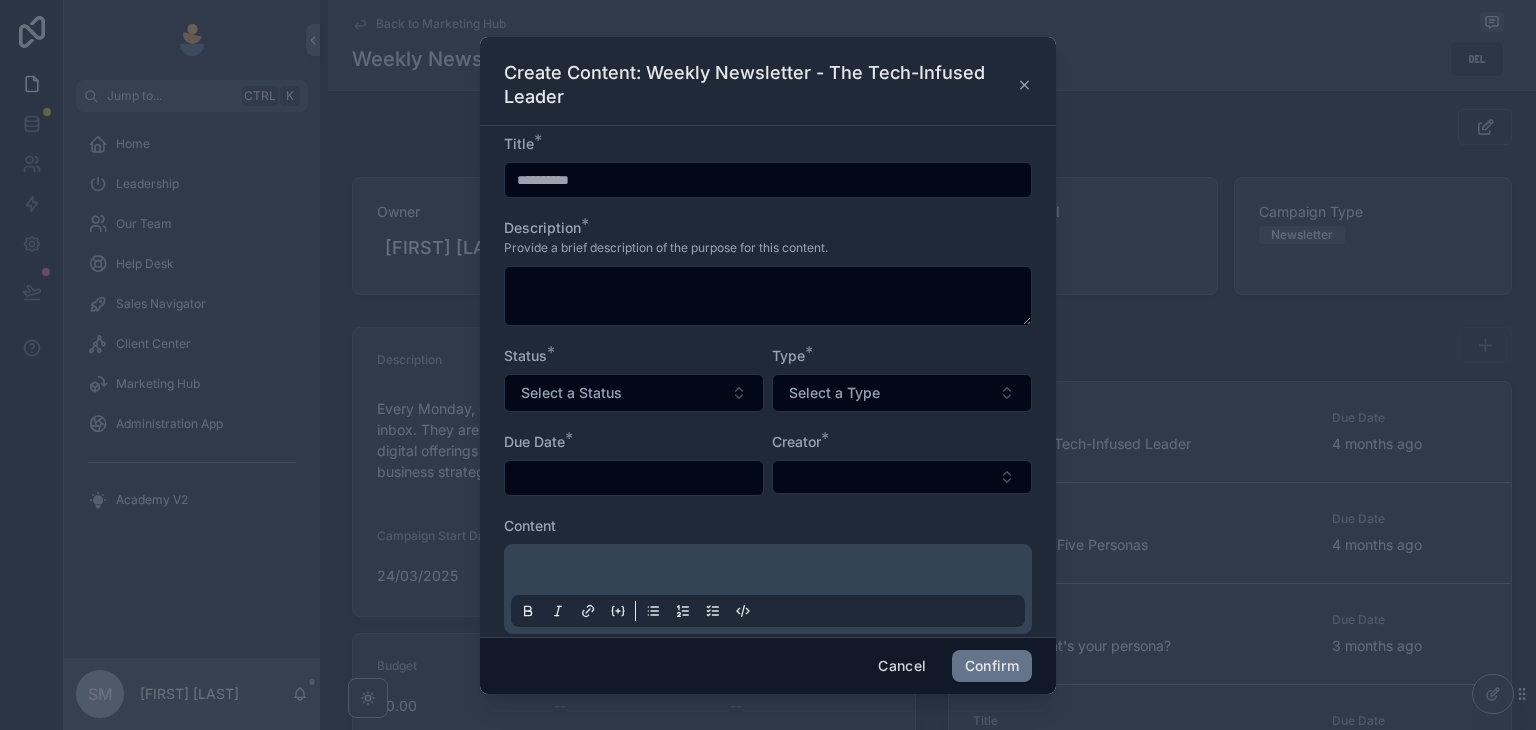 type on "*********" 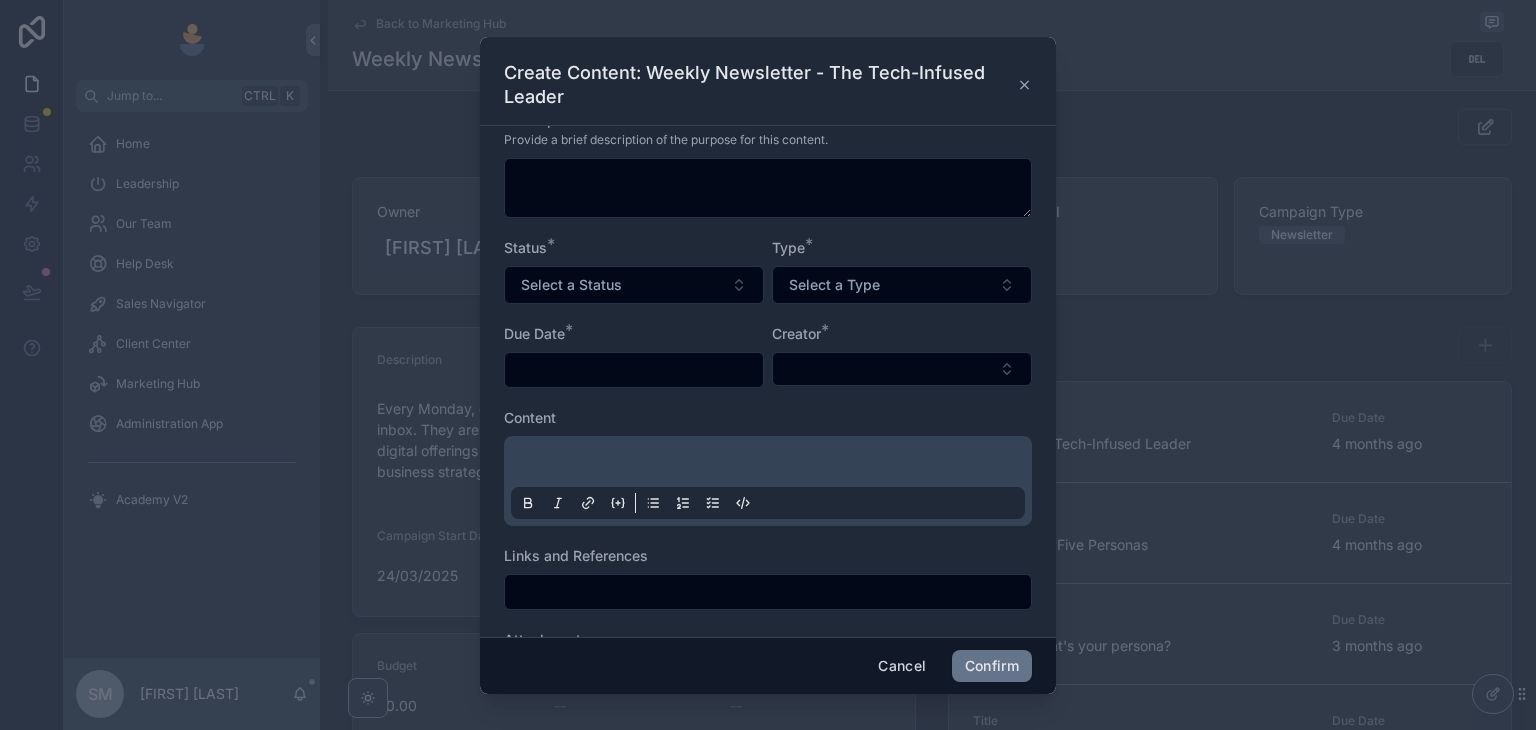 scroll, scrollTop: 243, scrollLeft: 0, axis: vertical 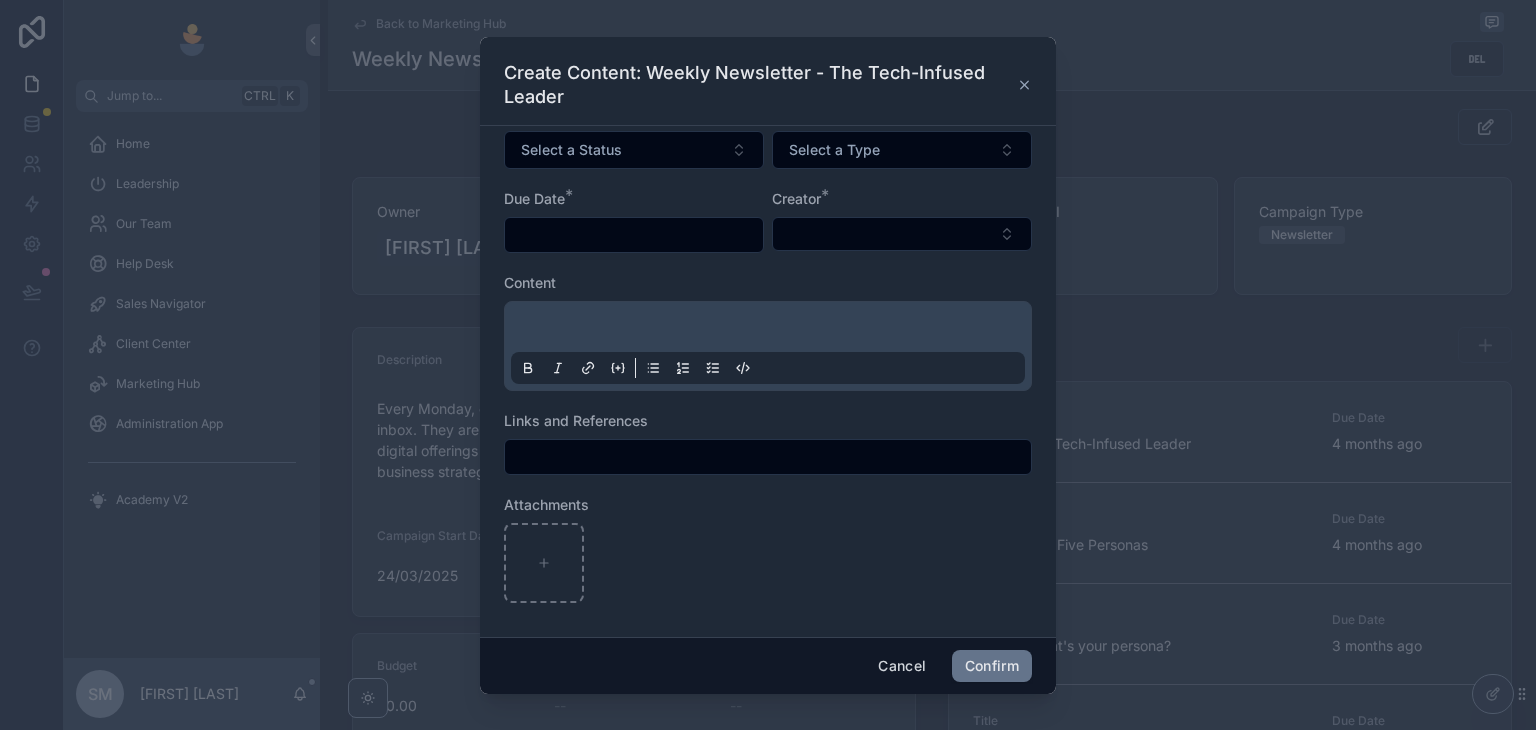 click at bounding box center (768, 457) 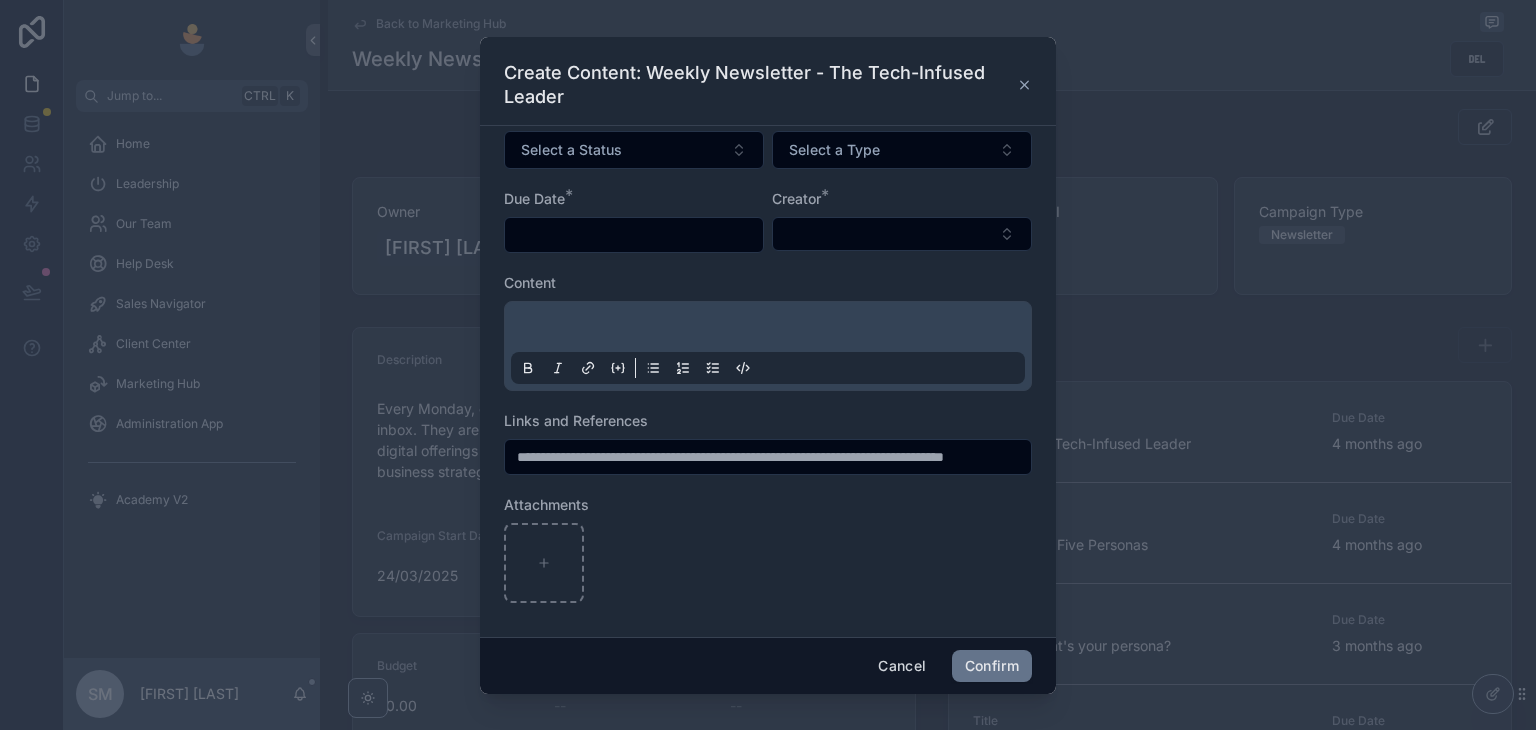 scroll, scrollTop: 0, scrollLeft: 105, axis: horizontal 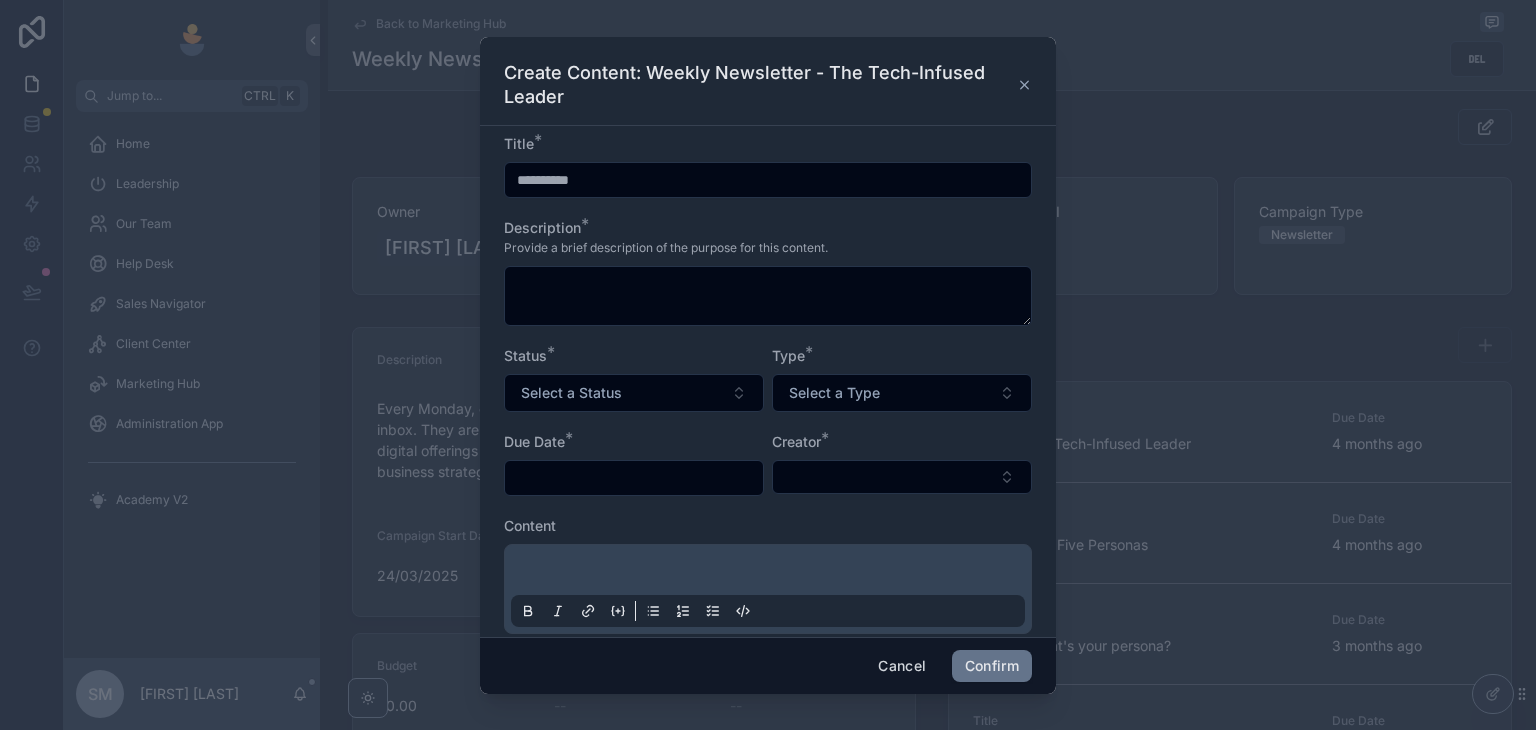 click on "*********" at bounding box center [768, 180] 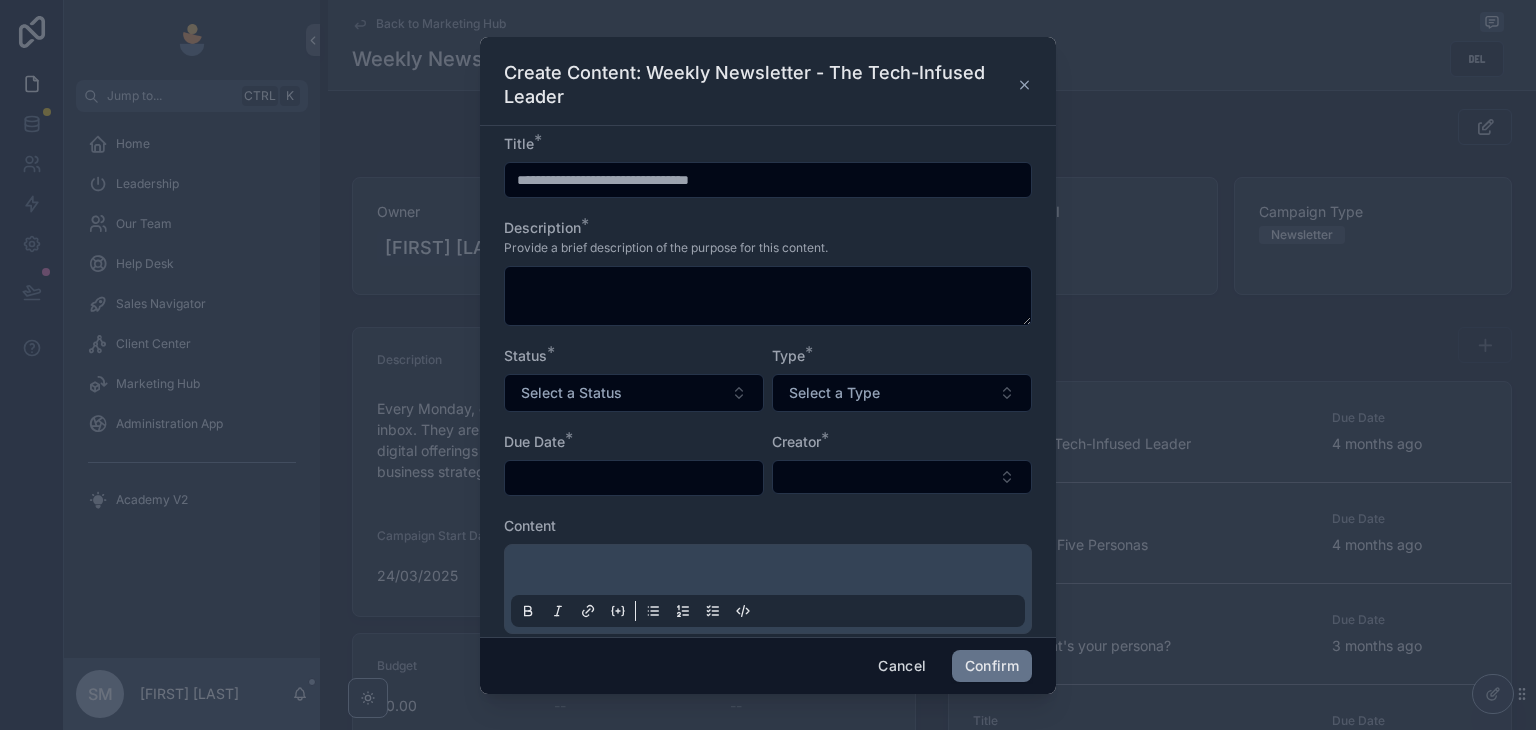 type on "**********" 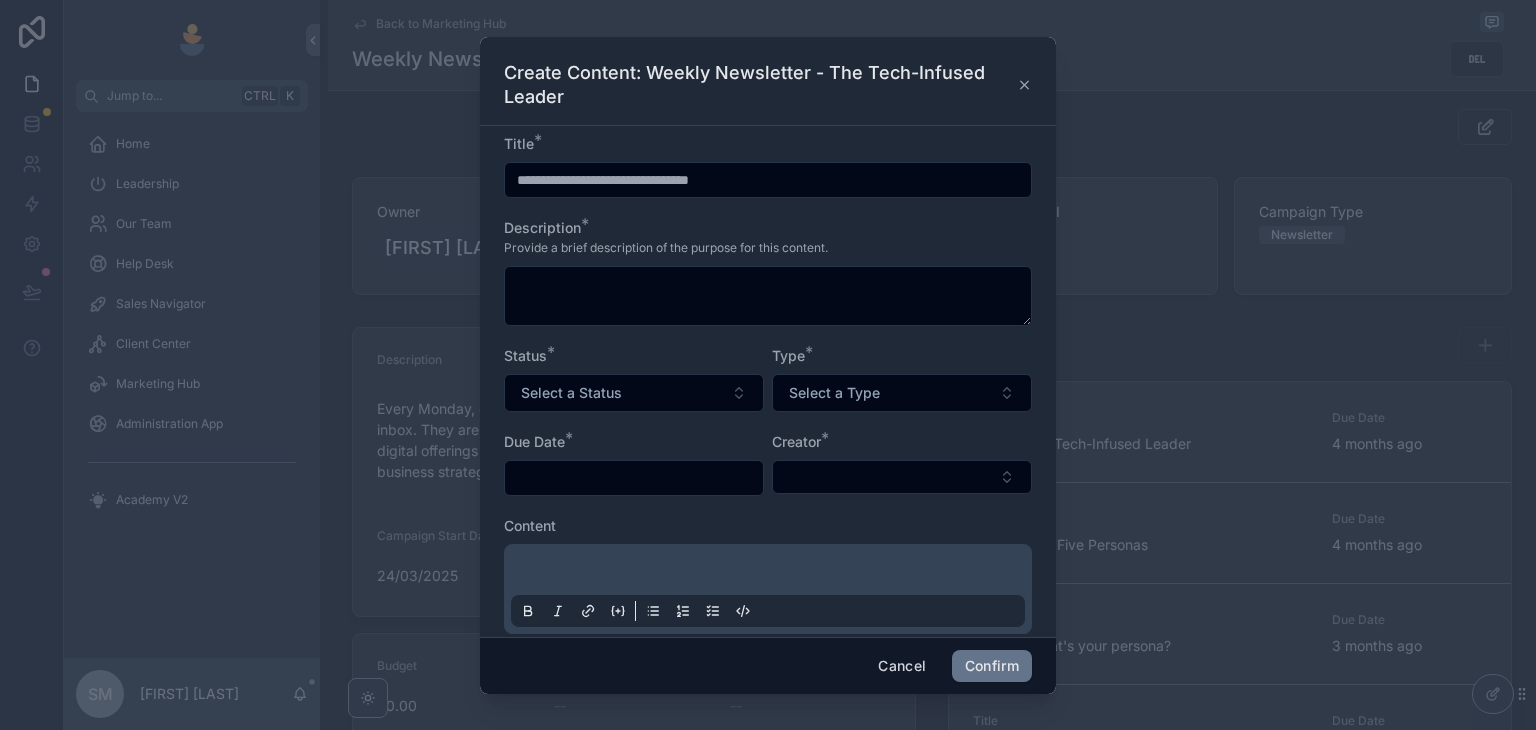 click at bounding box center (634, 478) 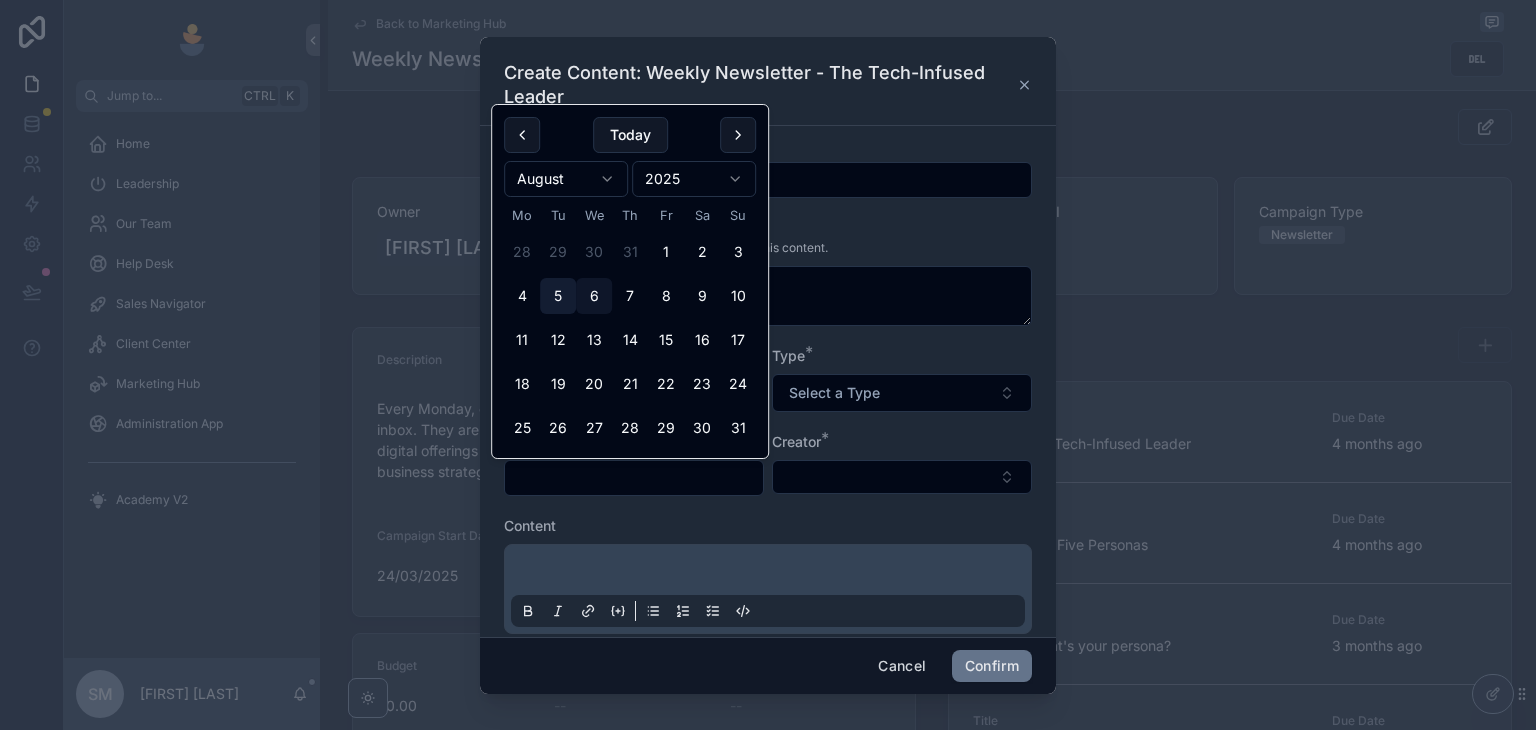 click on "5" at bounding box center [558, 296] 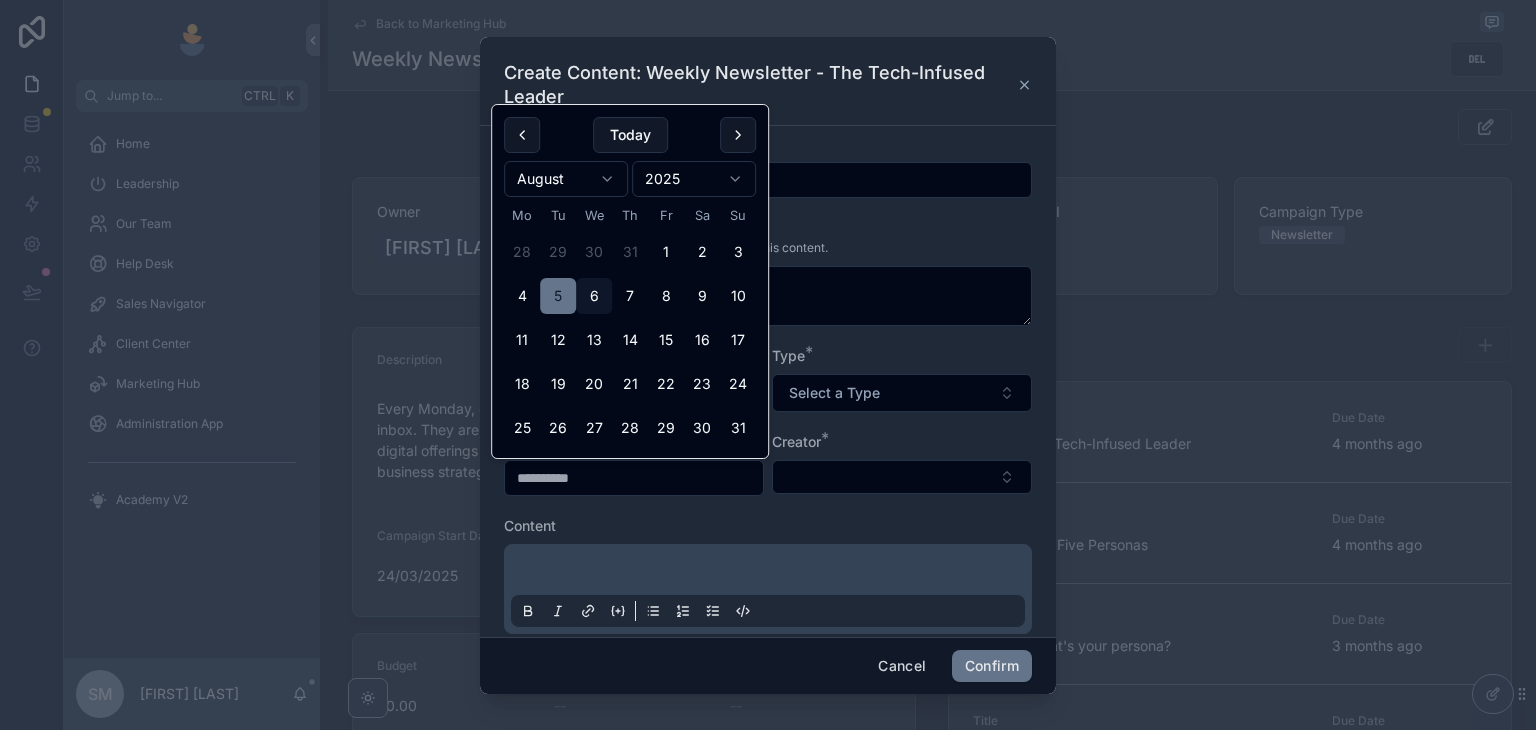 type on "**********" 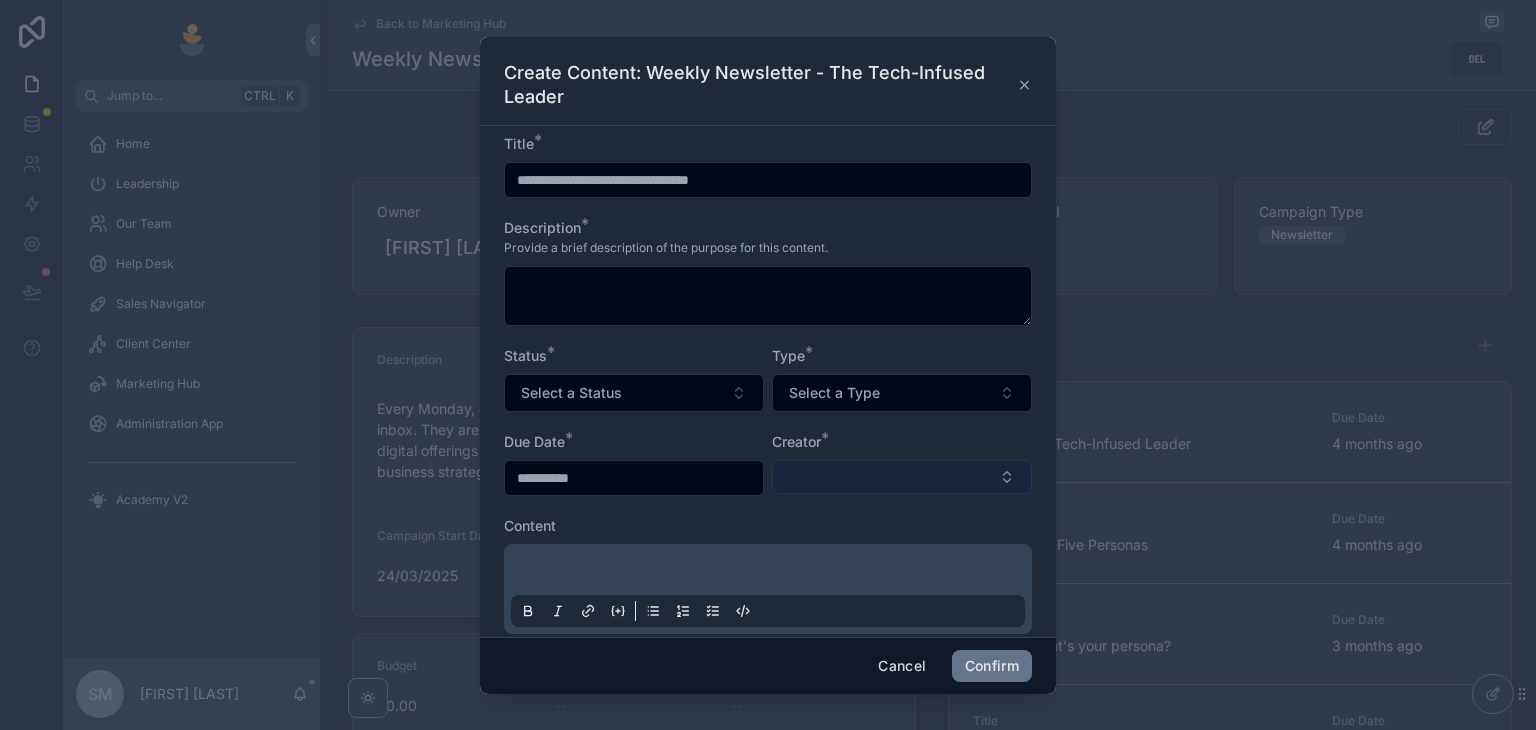 click at bounding box center [902, 477] 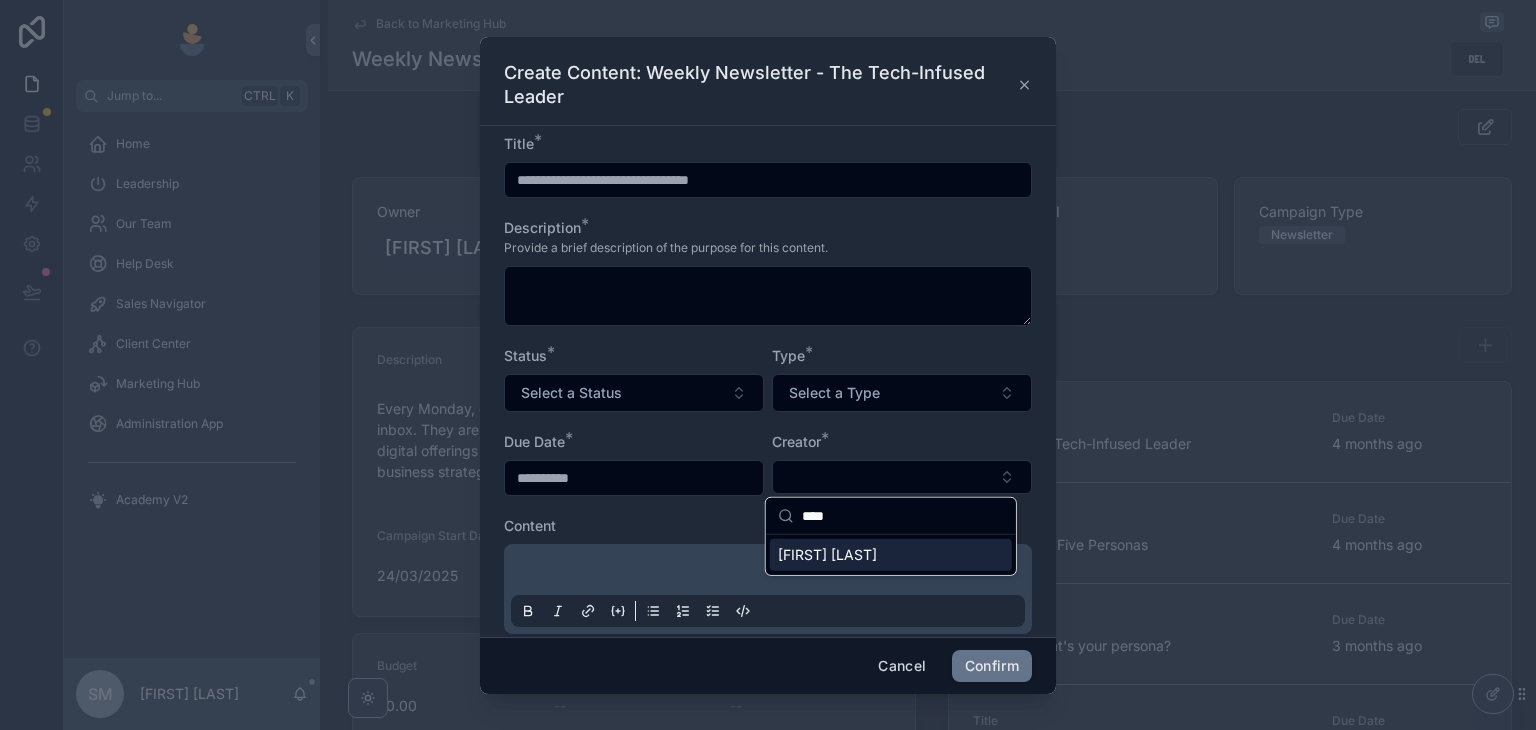 type on "****" 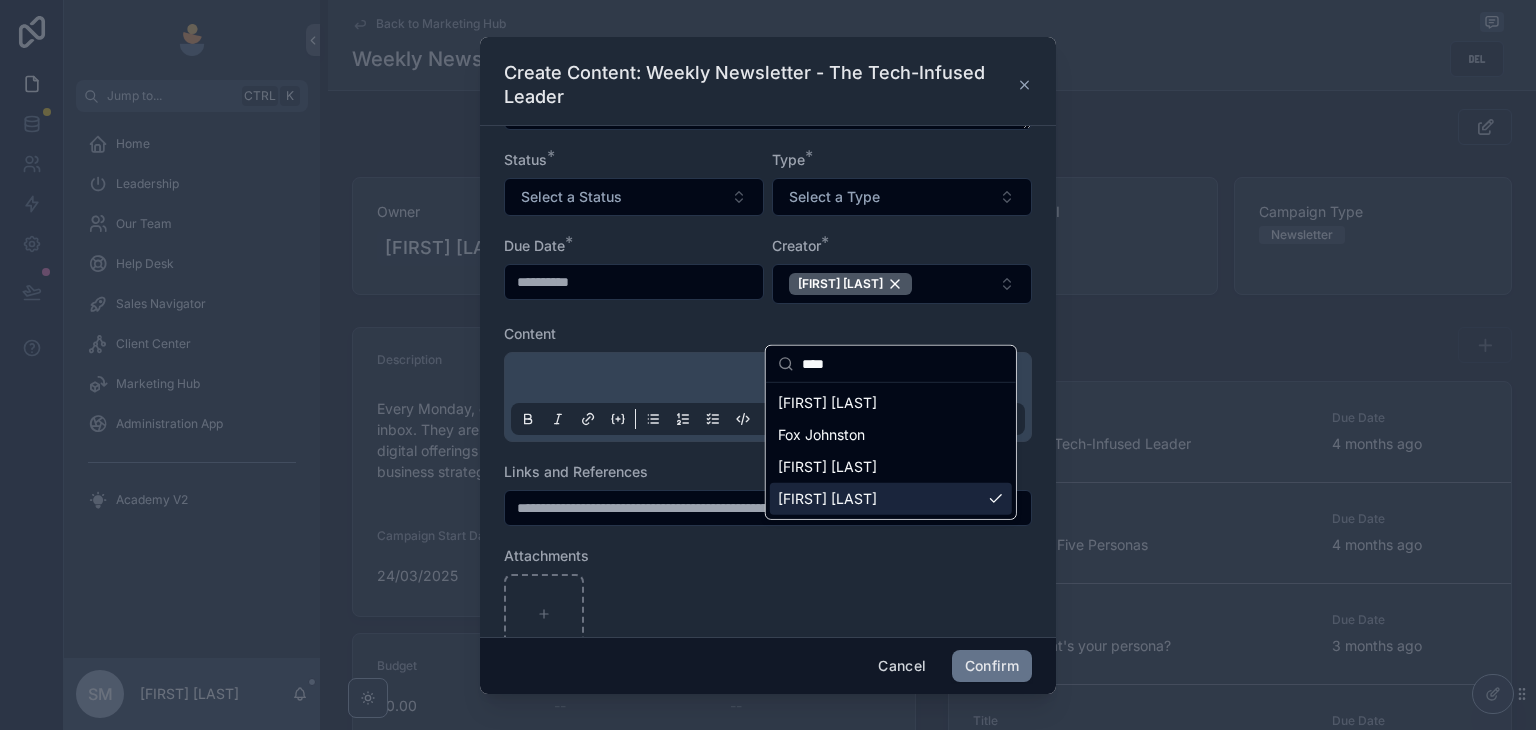 scroll, scrollTop: 200, scrollLeft: 0, axis: vertical 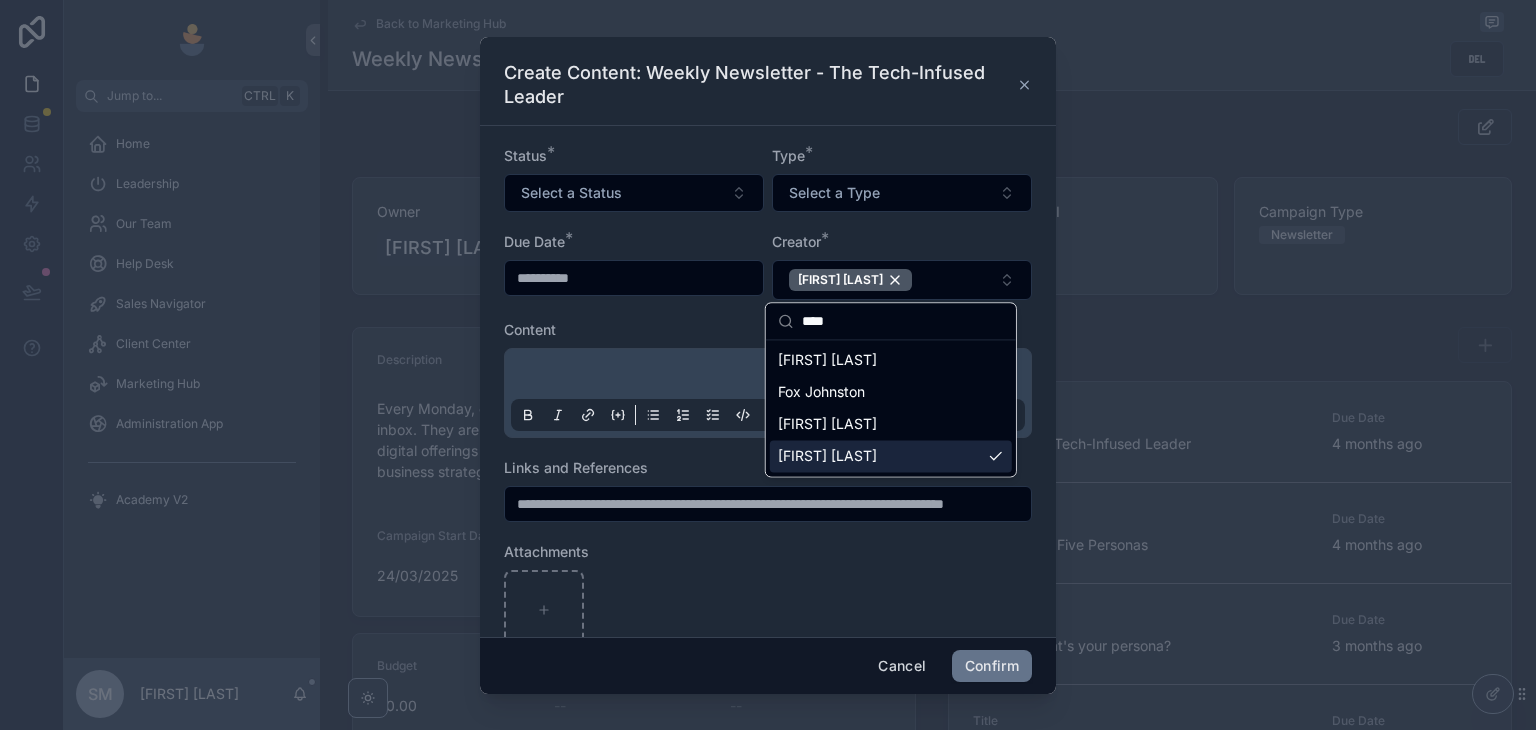 click at bounding box center (772, 377) 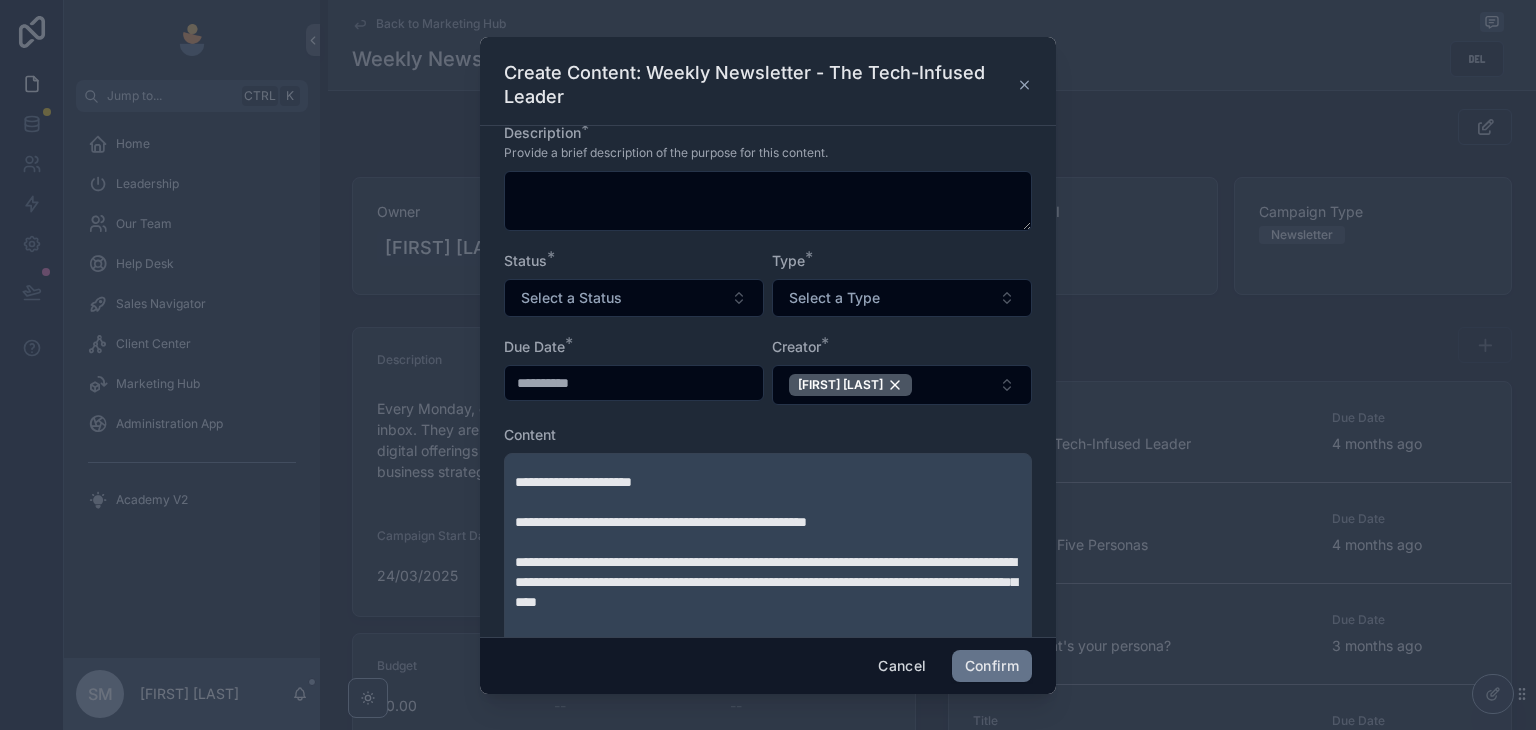 scroll, scrollTop: 48, scrollLeft: 0, axis: vertical 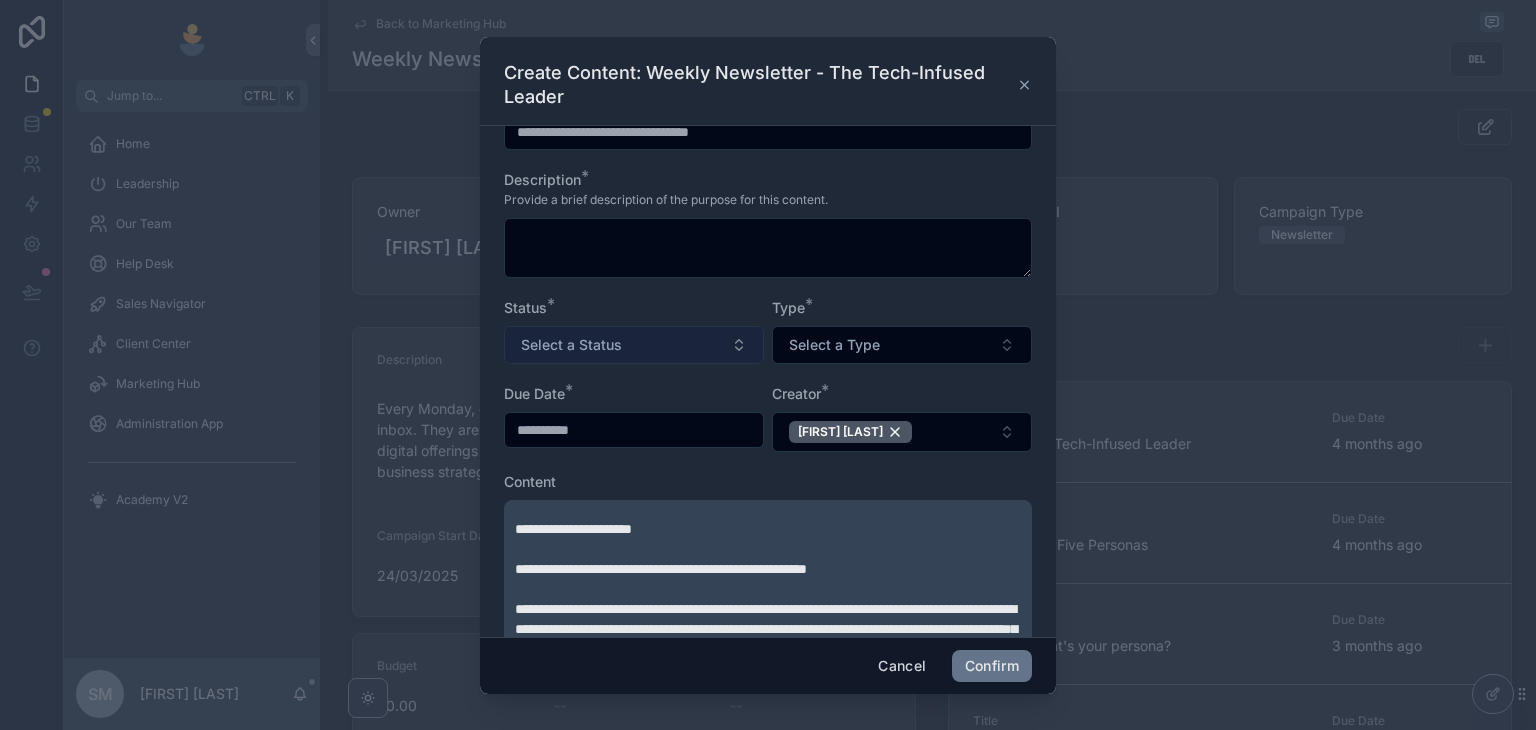 click on "Select a Status" at bounding box center [571, 345] 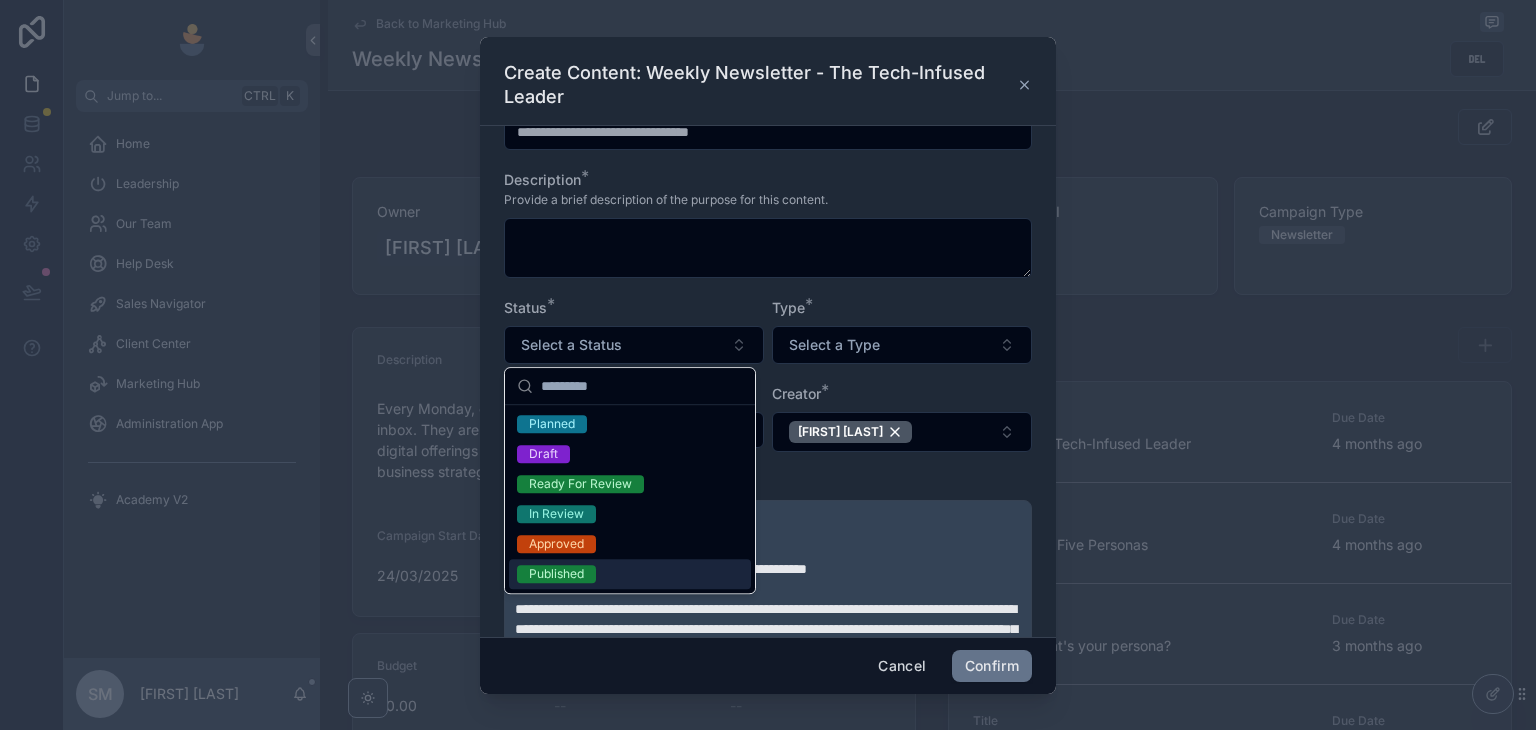 click on "Published" at bounding box center (556, 574) 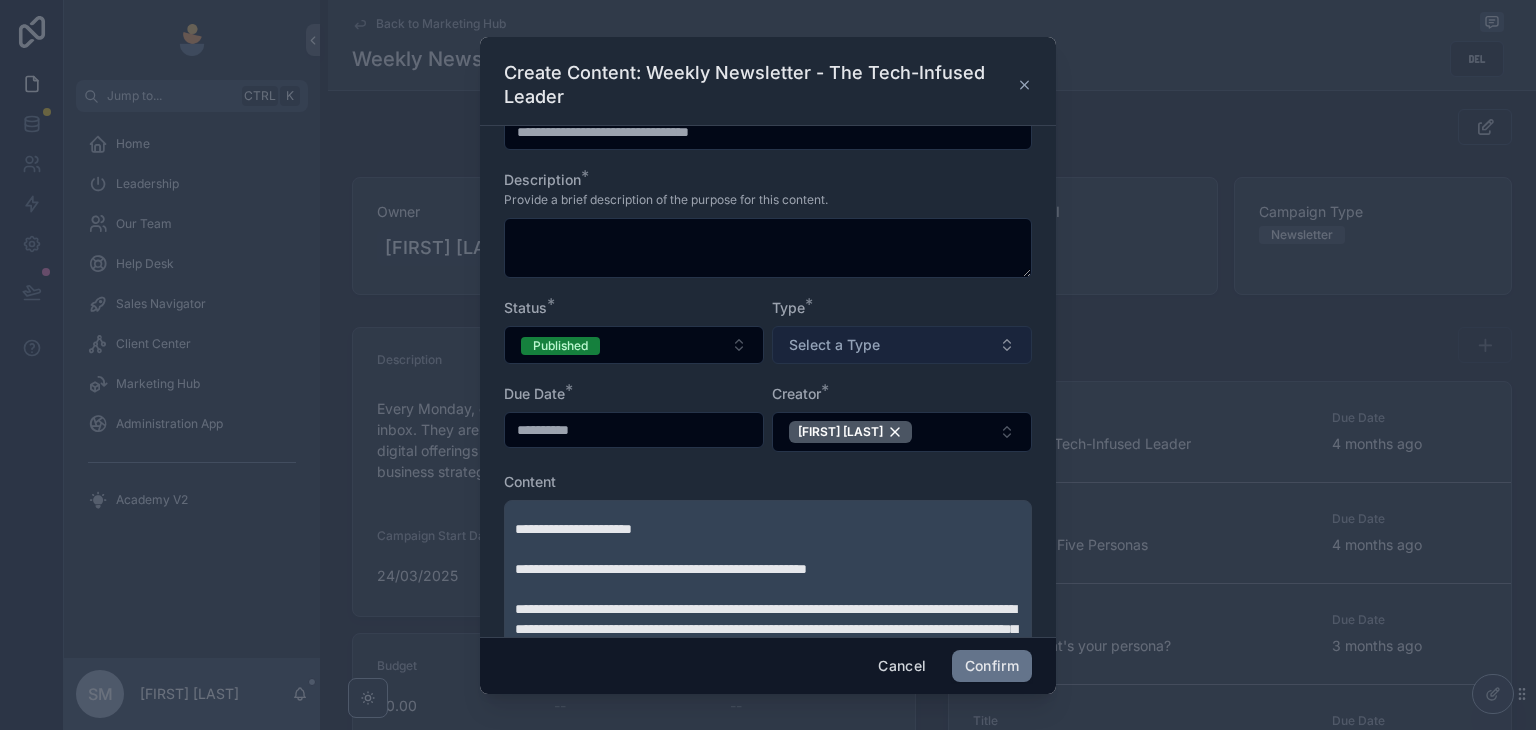 click on "Select a Type" at bounding box center (834, 345) 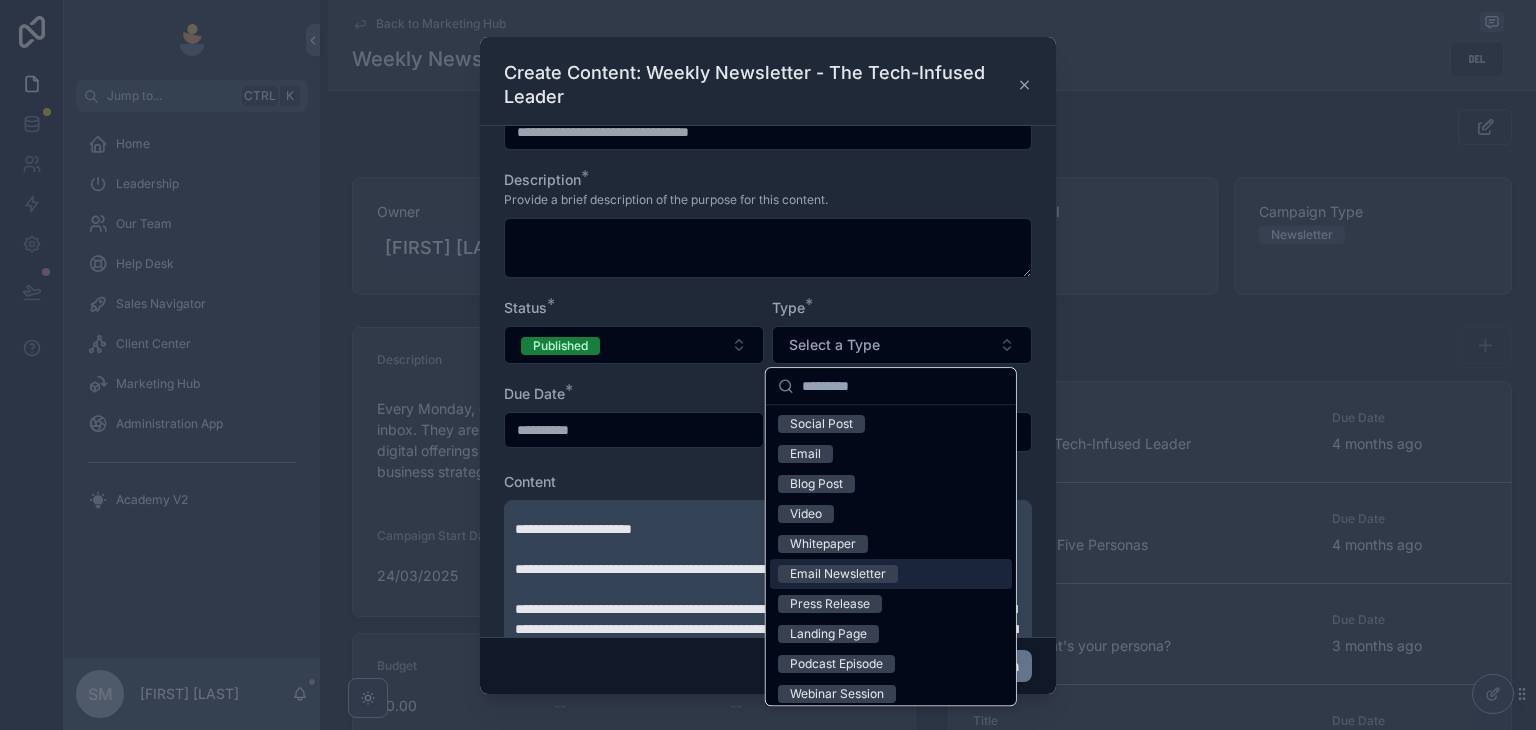 click on "Email Newsletter" at bounding box center (838, 574) 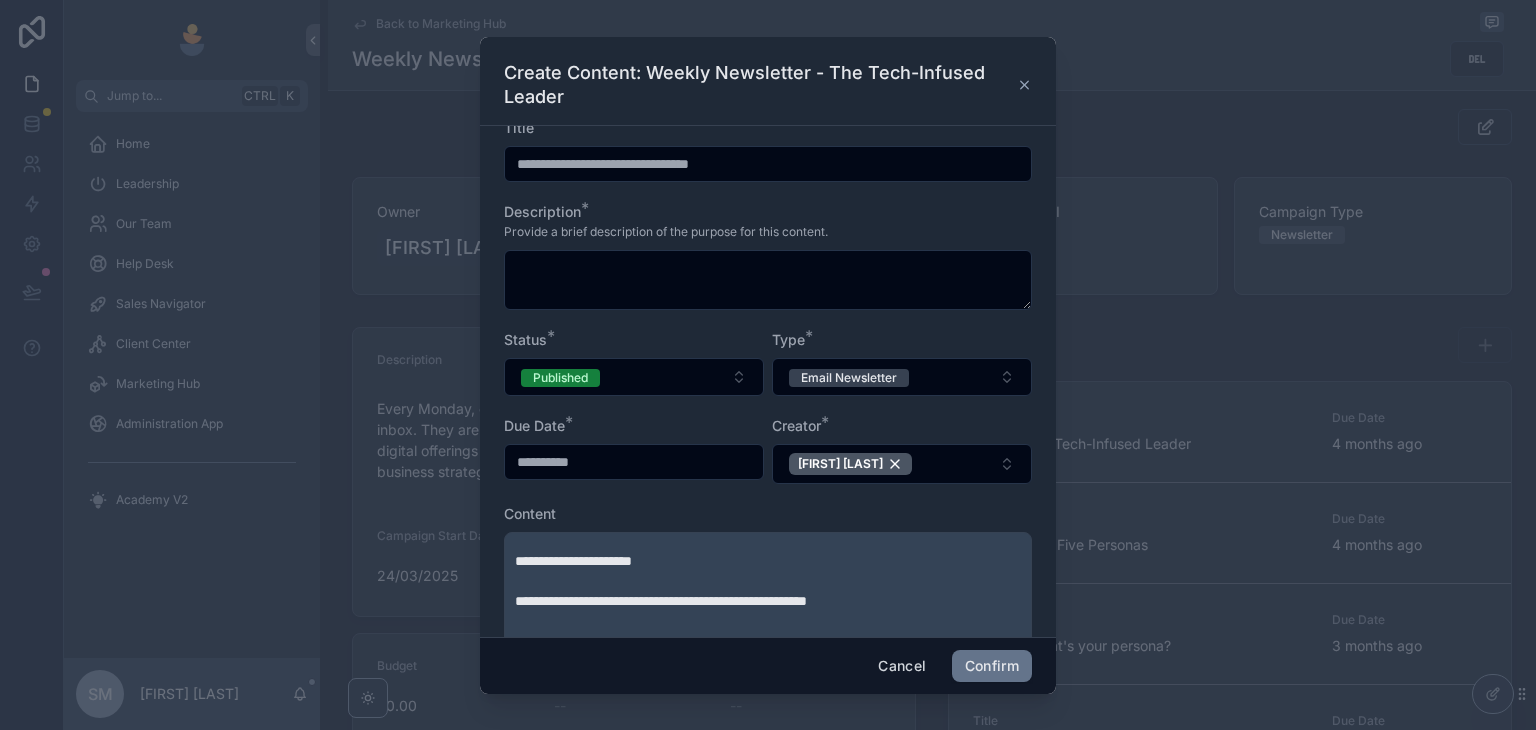 scroll, scrollTop: 0, scrollLeft: 0, axis: both 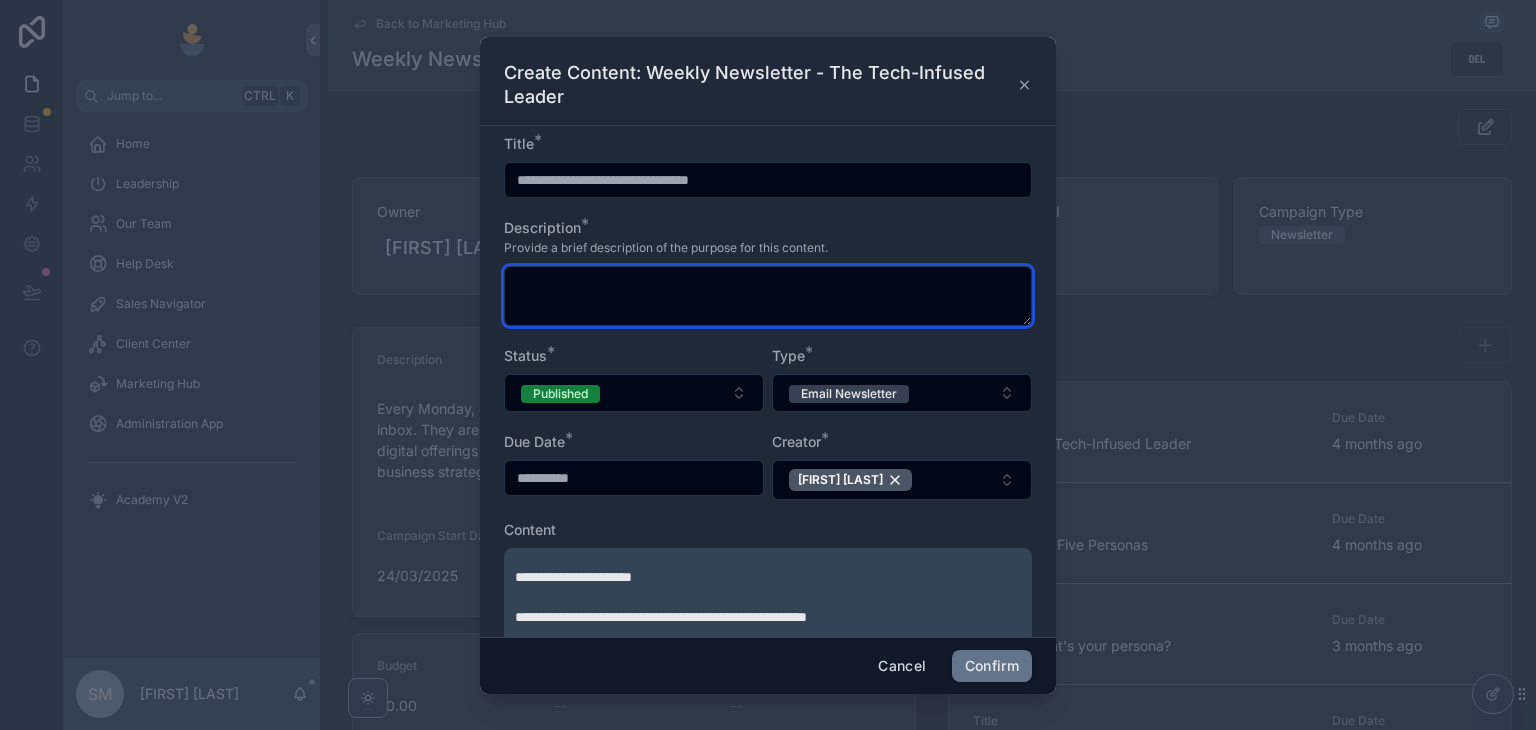 click at bounding box center (768, 296) 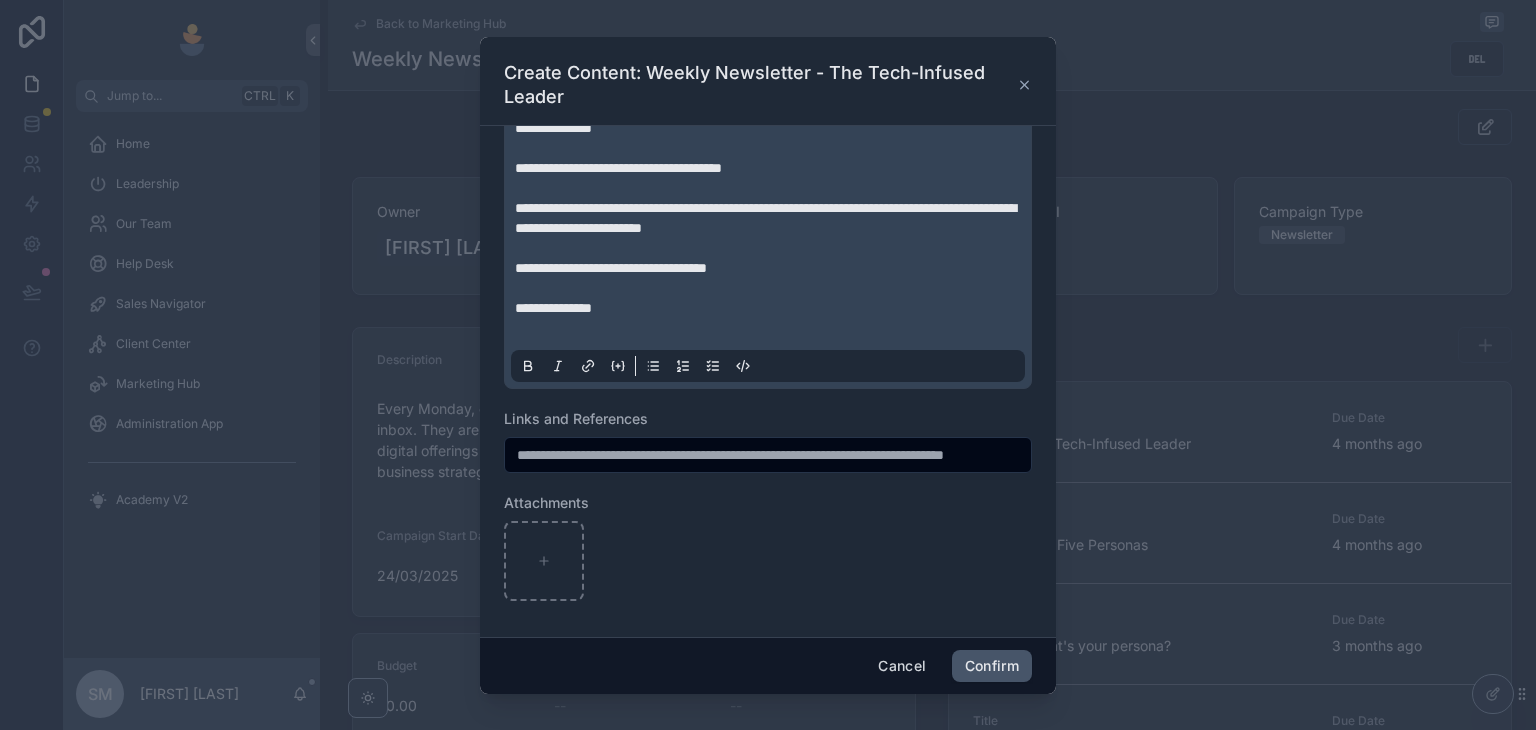 scroll, scrollTop: 1664, scrollLeft: 0, axis: vertical 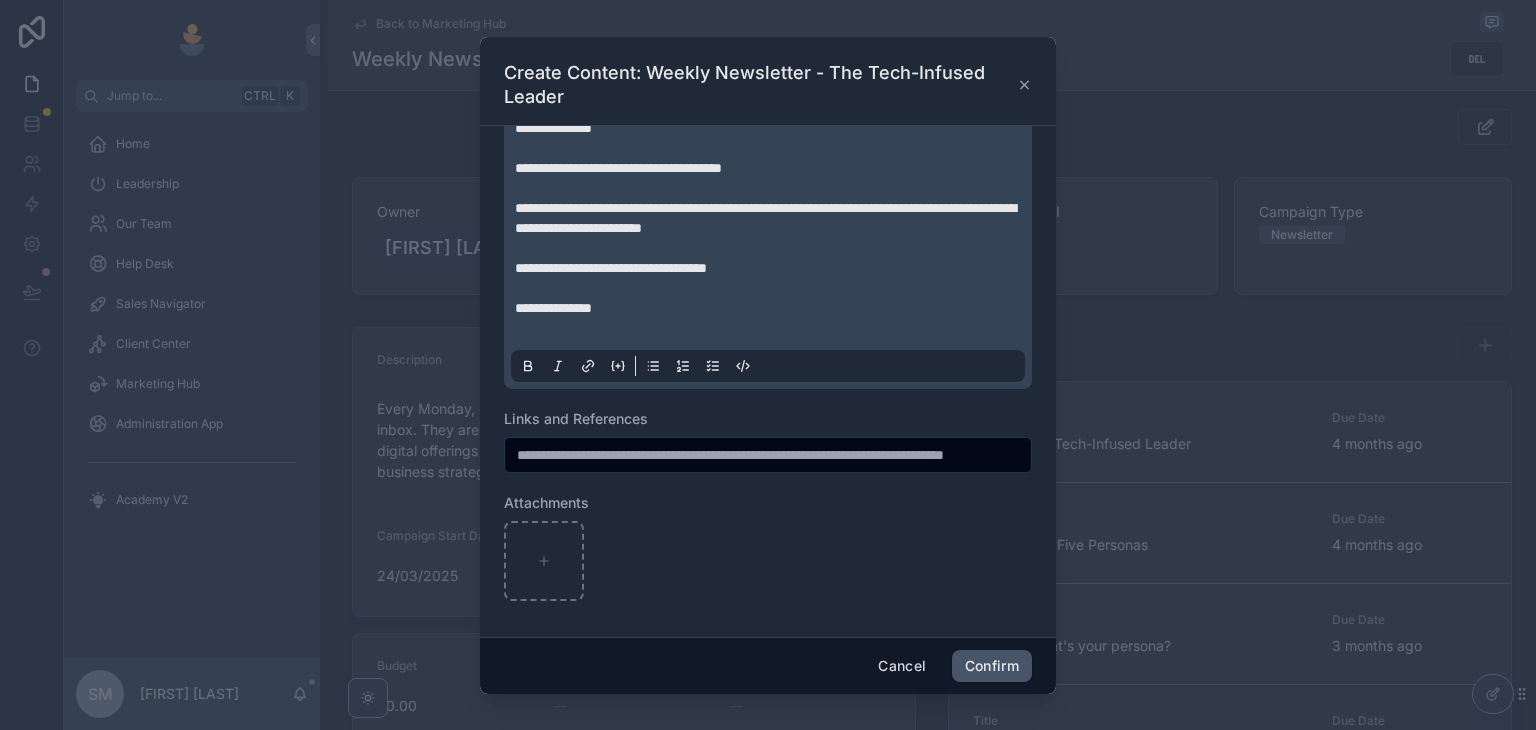 type on "**********" 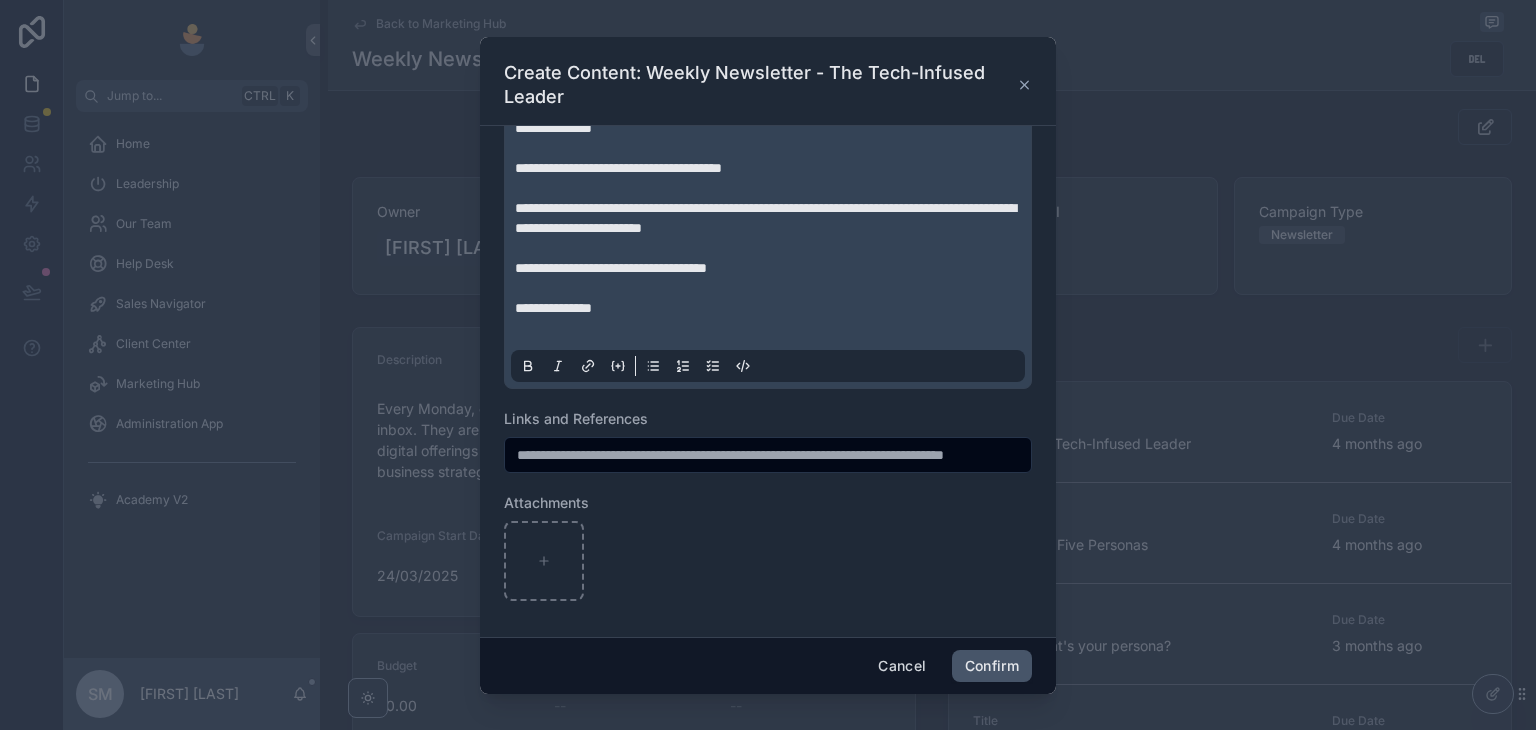 click on "Confirm" at bounding box center (992, 666) 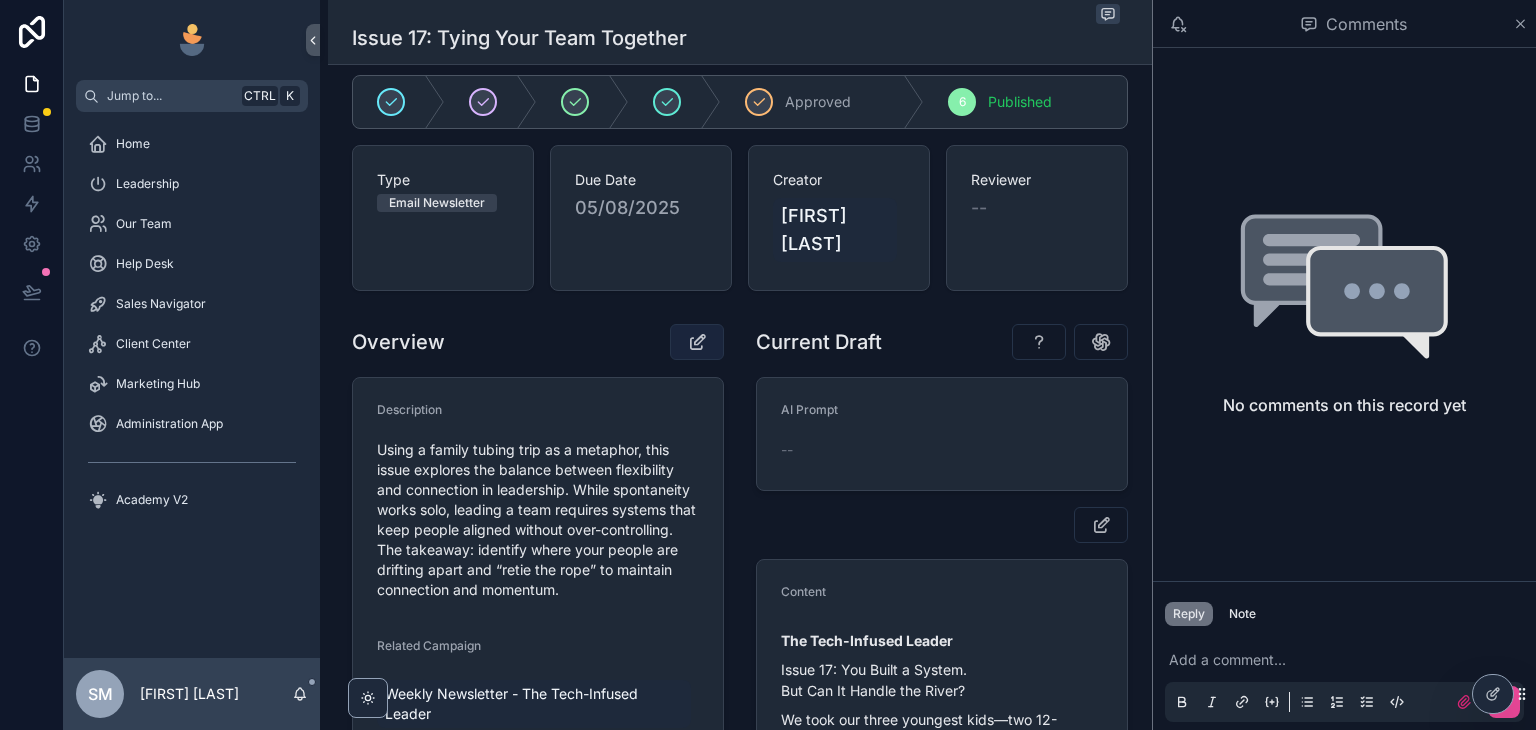 scroll, scrollTop: 0, scrollLeft: 0, axis: both 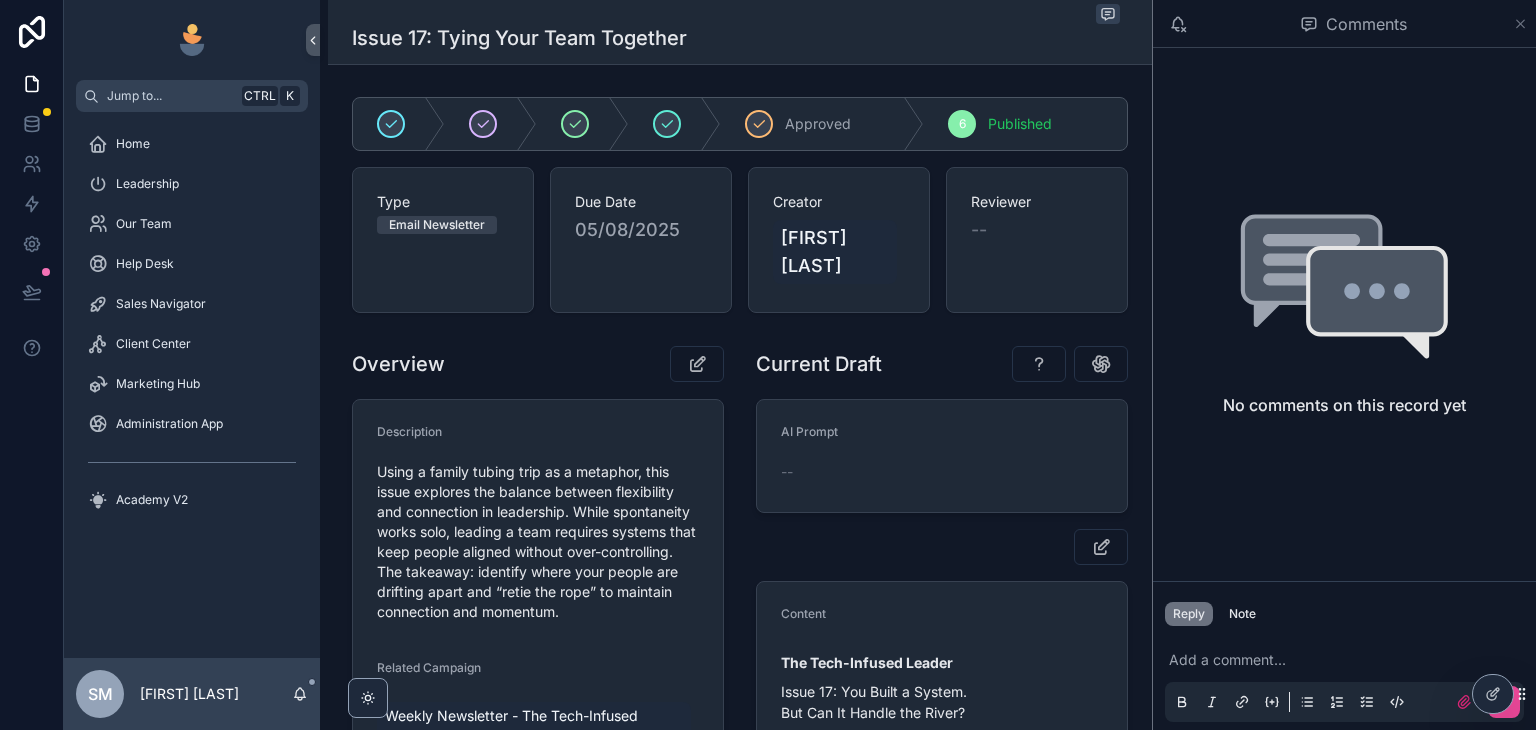 click 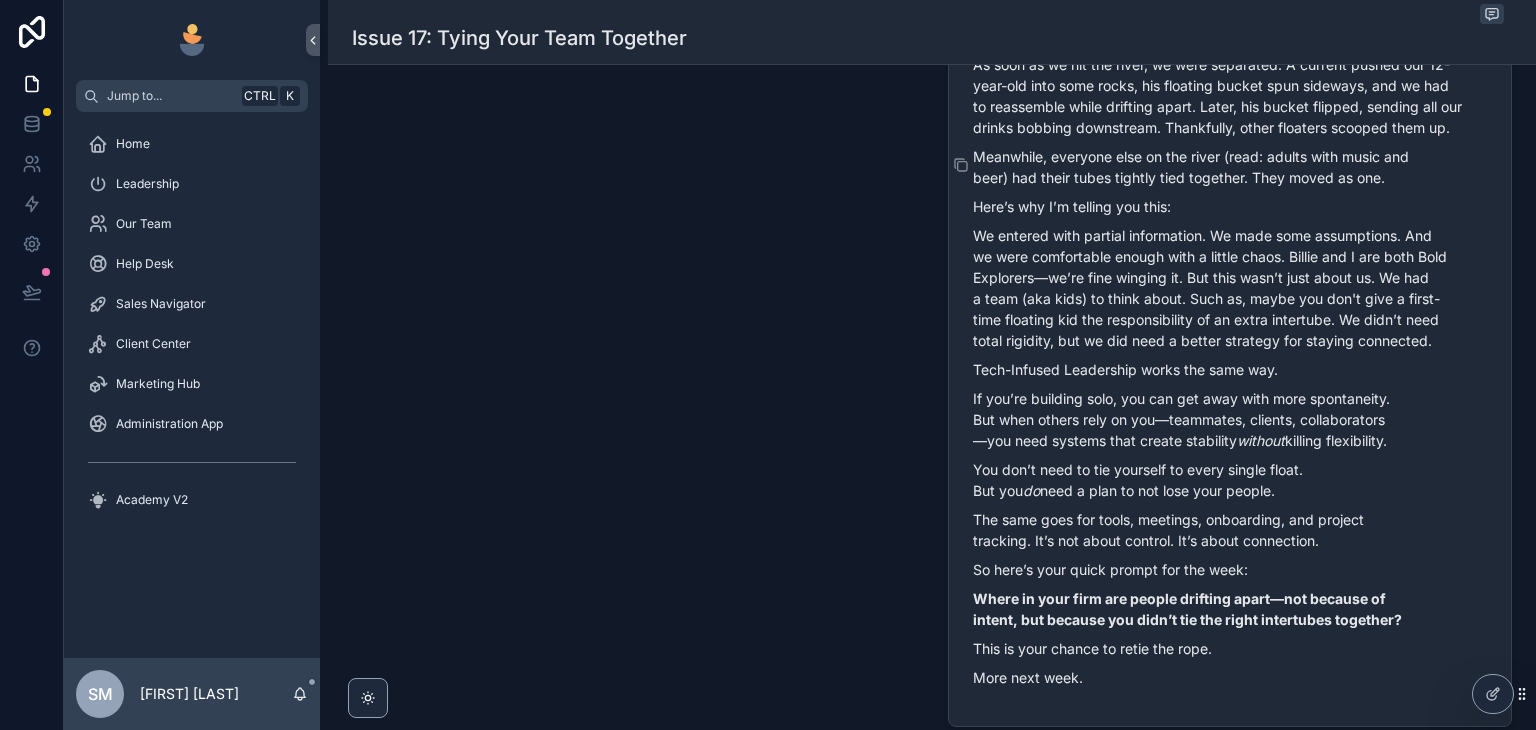 scroll, scrollTop: 1000, scrollLeft: 0, axis: vertical 